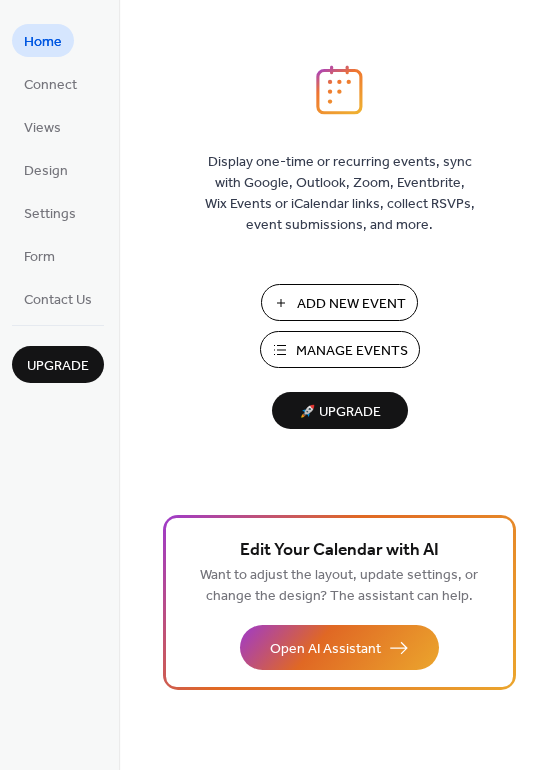 scroll, scrollTop: 0, scrollLeft: 0, axis: both 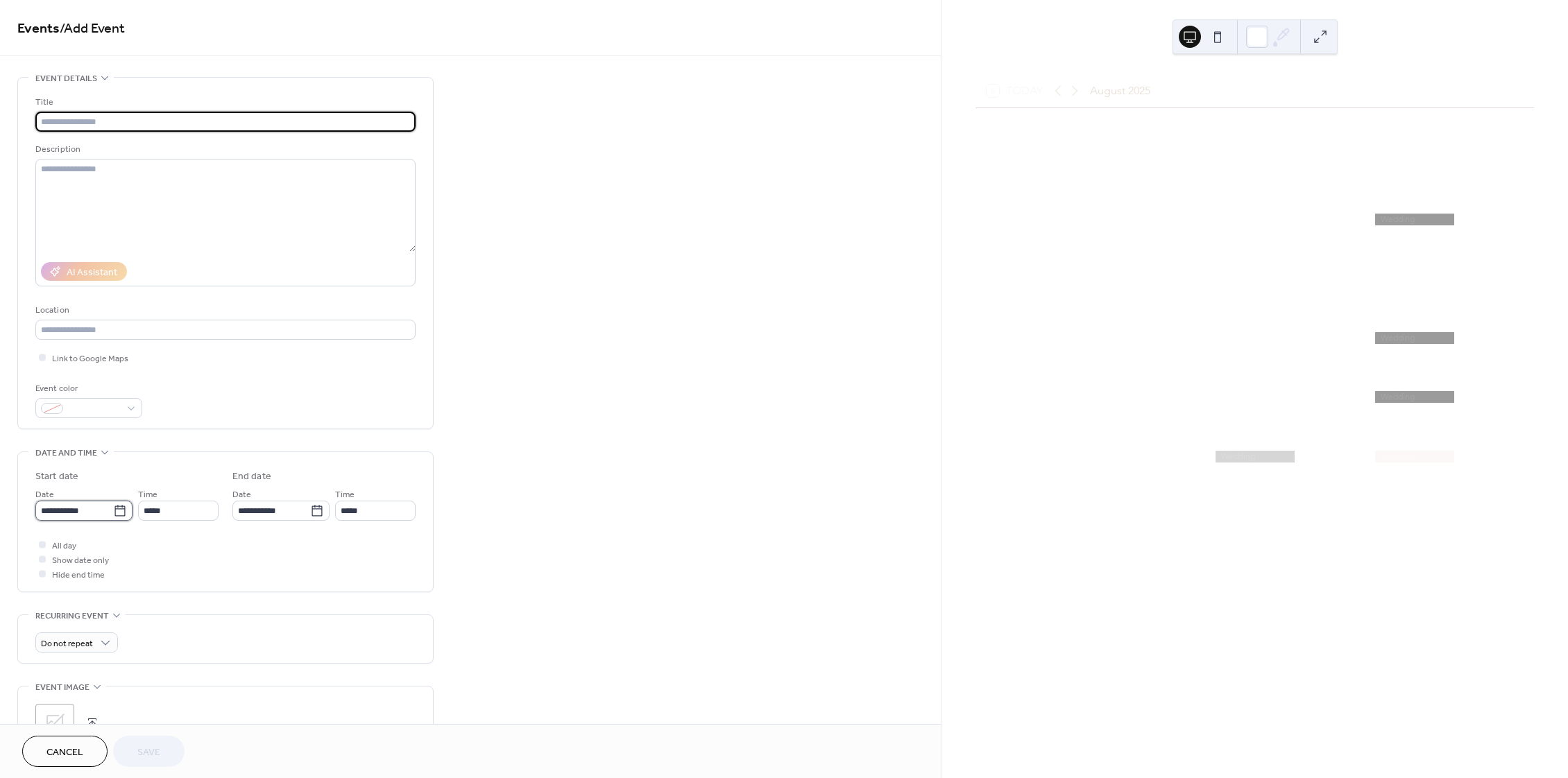 click on "**********" at bounding box center [74, 510] 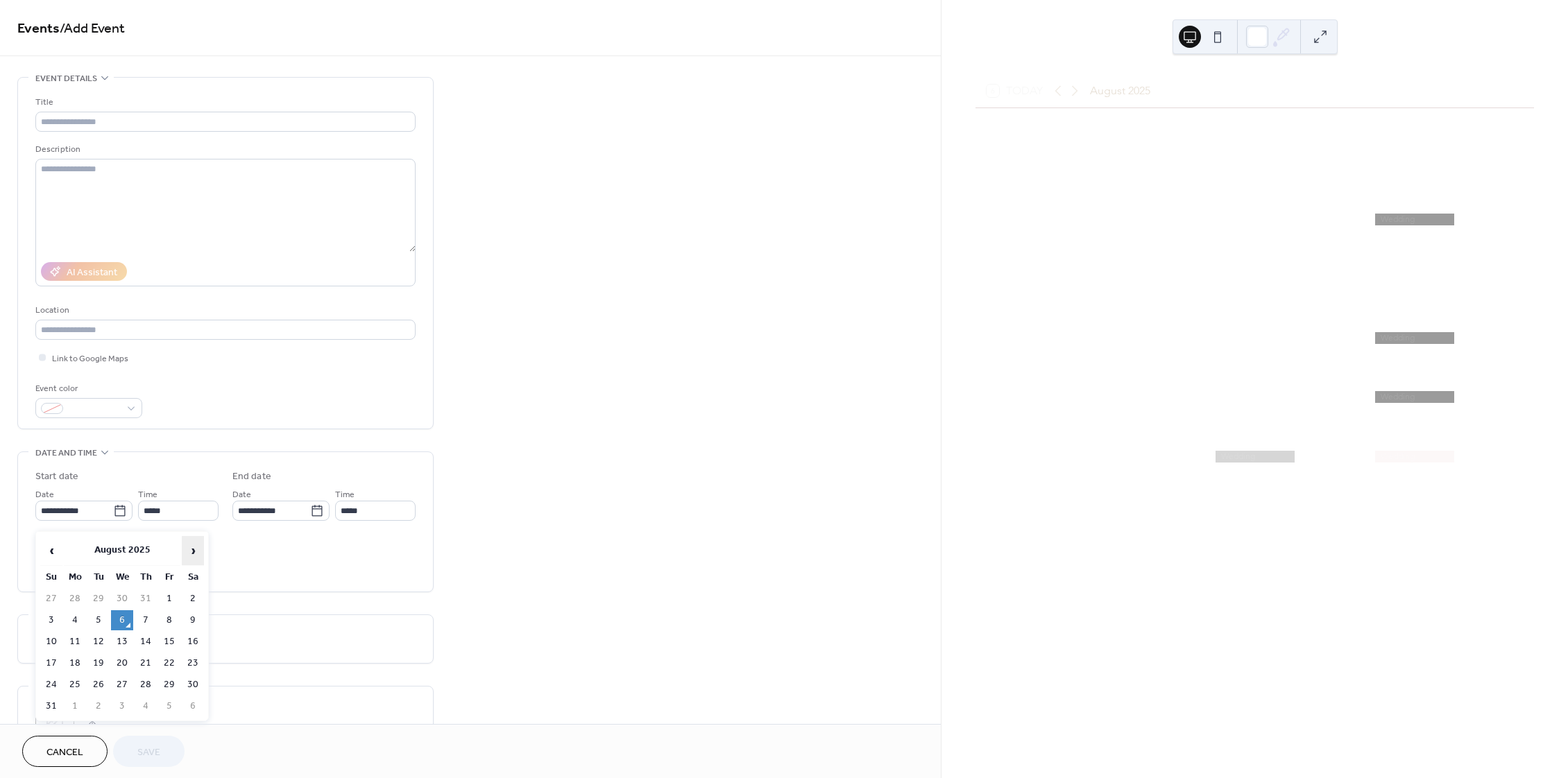 click on "›" at bounding box center (193, 551) 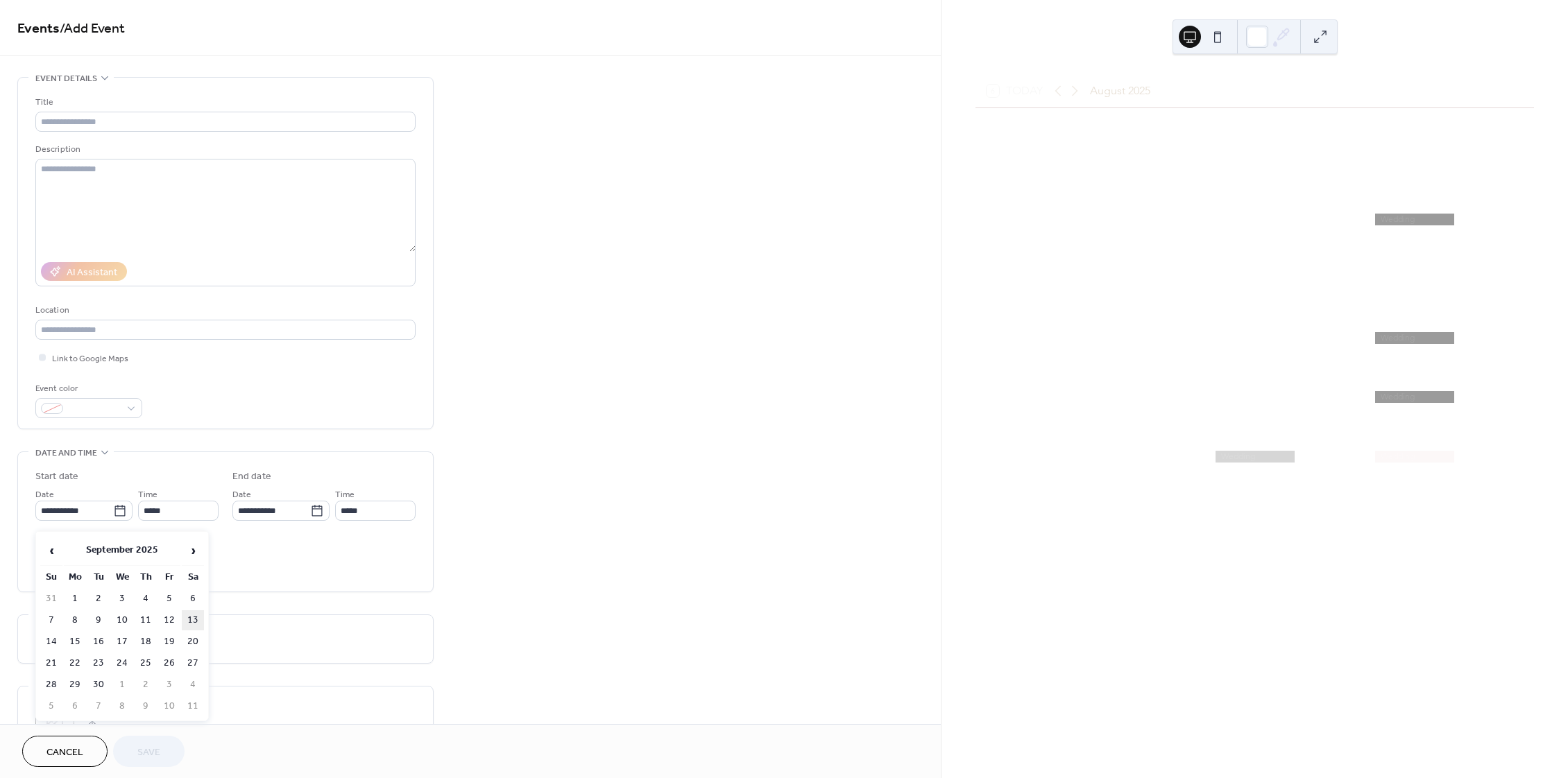 click on "13" at bounding box center (193, 620) 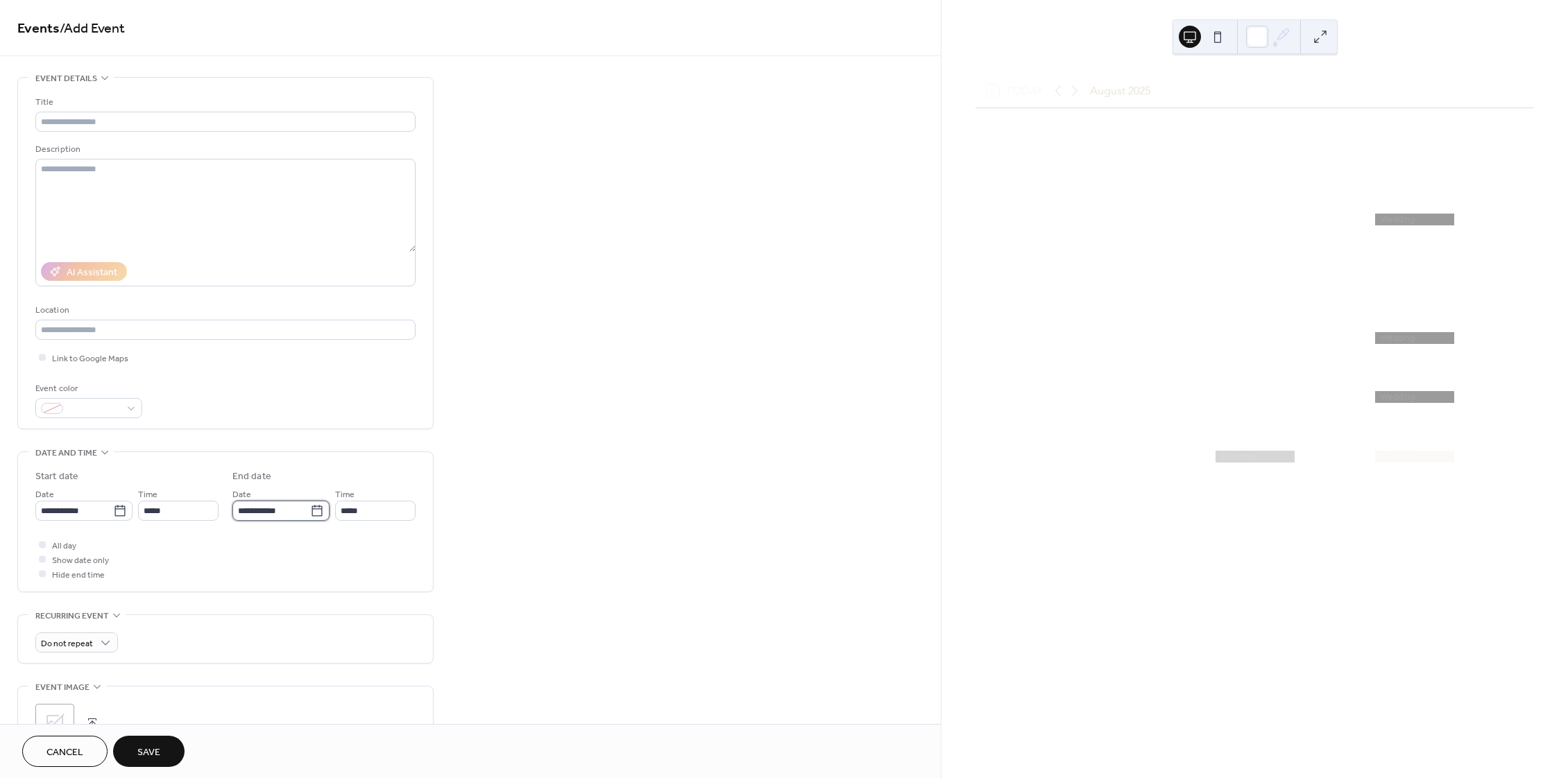 click on "**********" at bounding box center [271, 510] 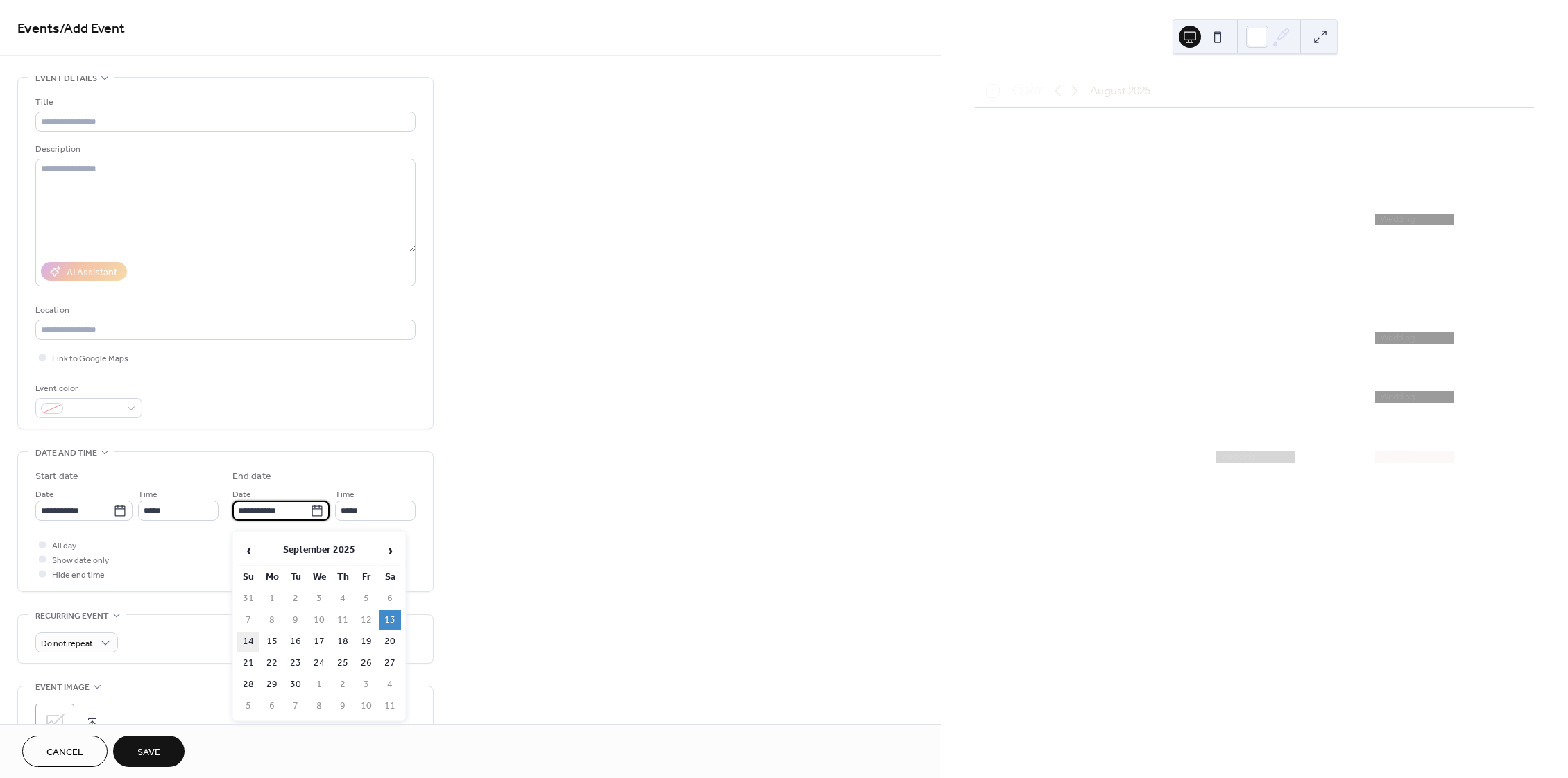 click on "14" at bounding box center [248, 641] 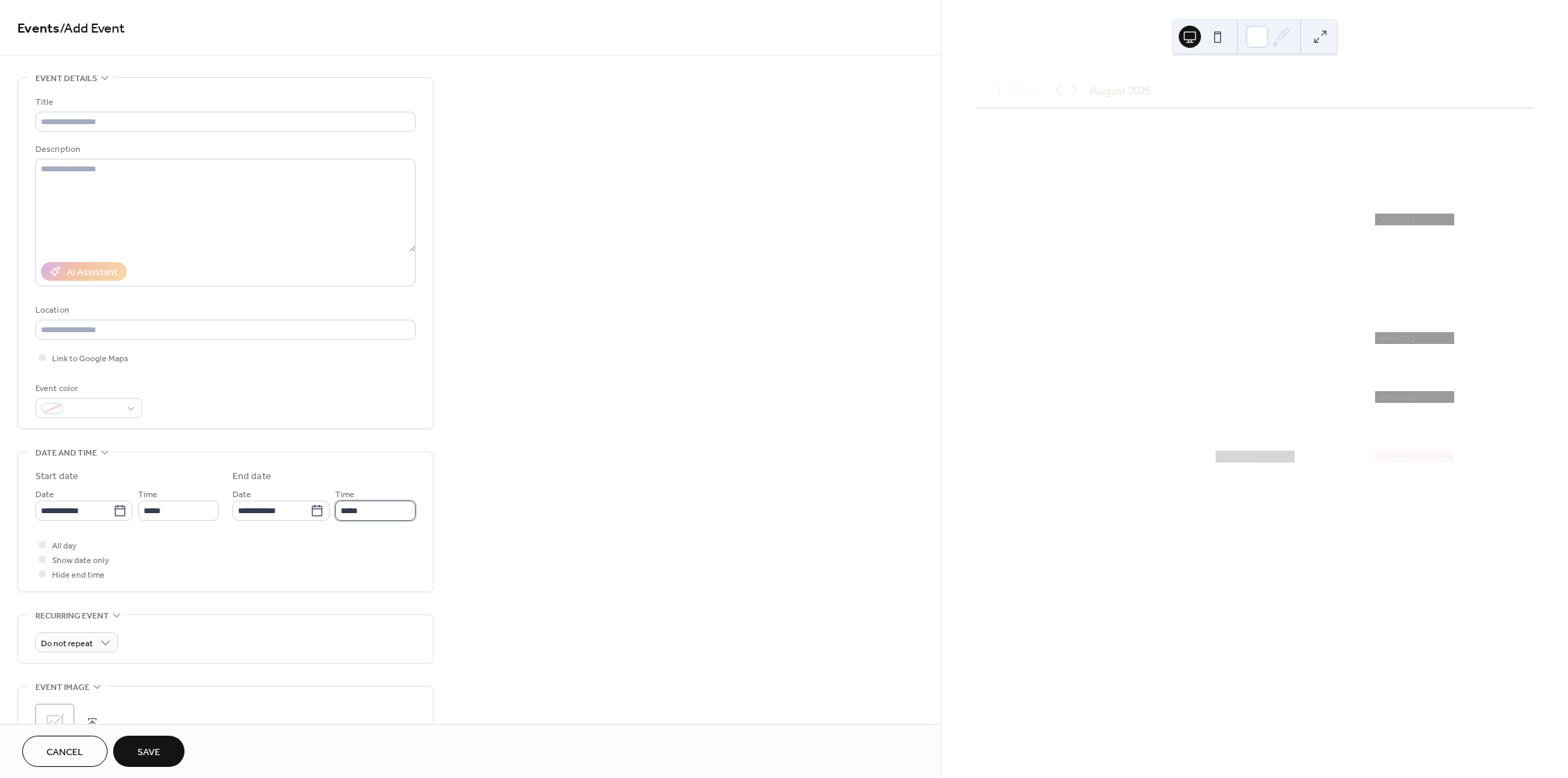 click on "*****" at bounding box center (375, 510) 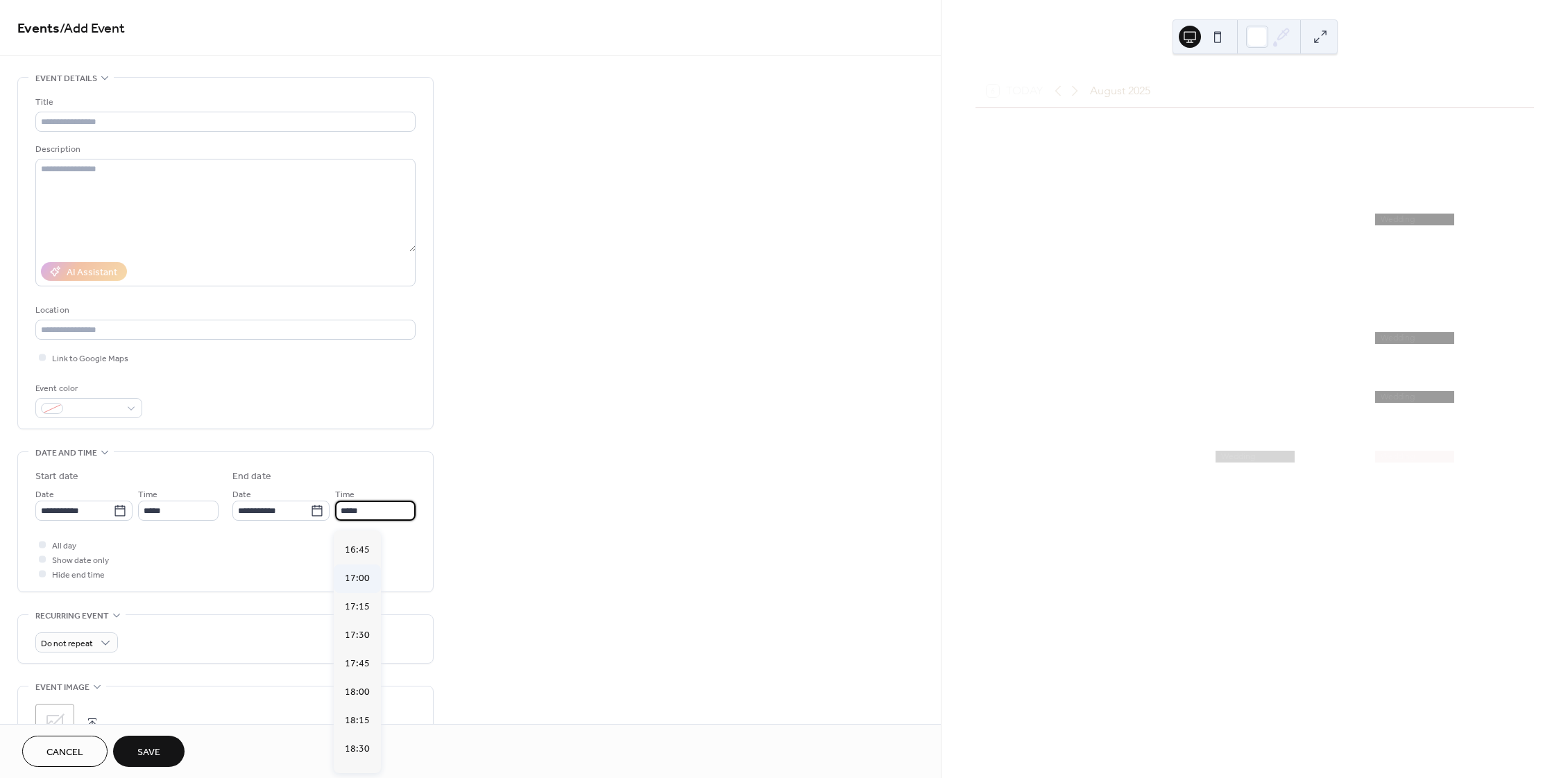 scroll, scrollTop: 1957, scrollLeft: 0, axis: vertical 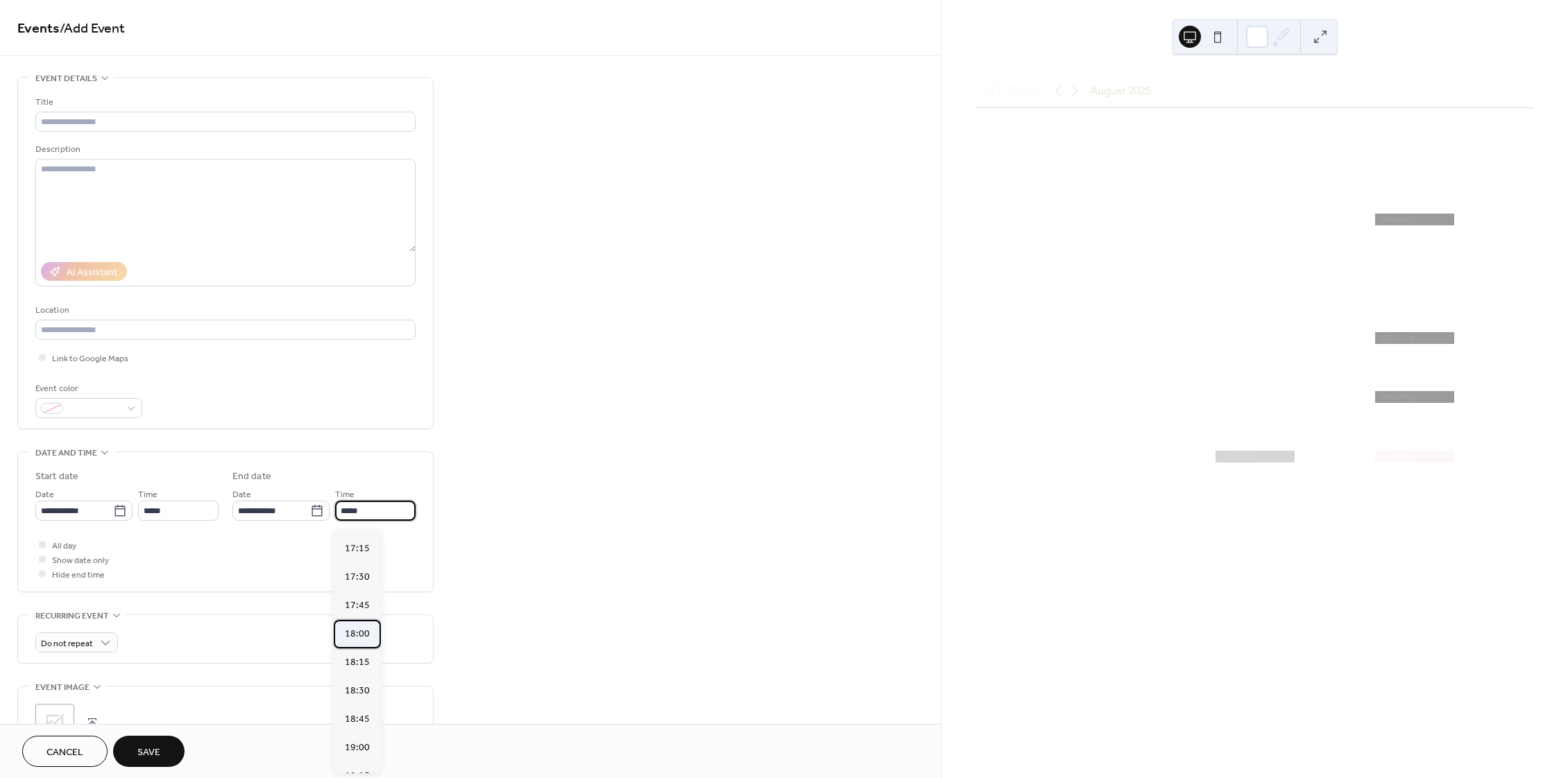 click on "18:00" at bounding box center (357, 633) 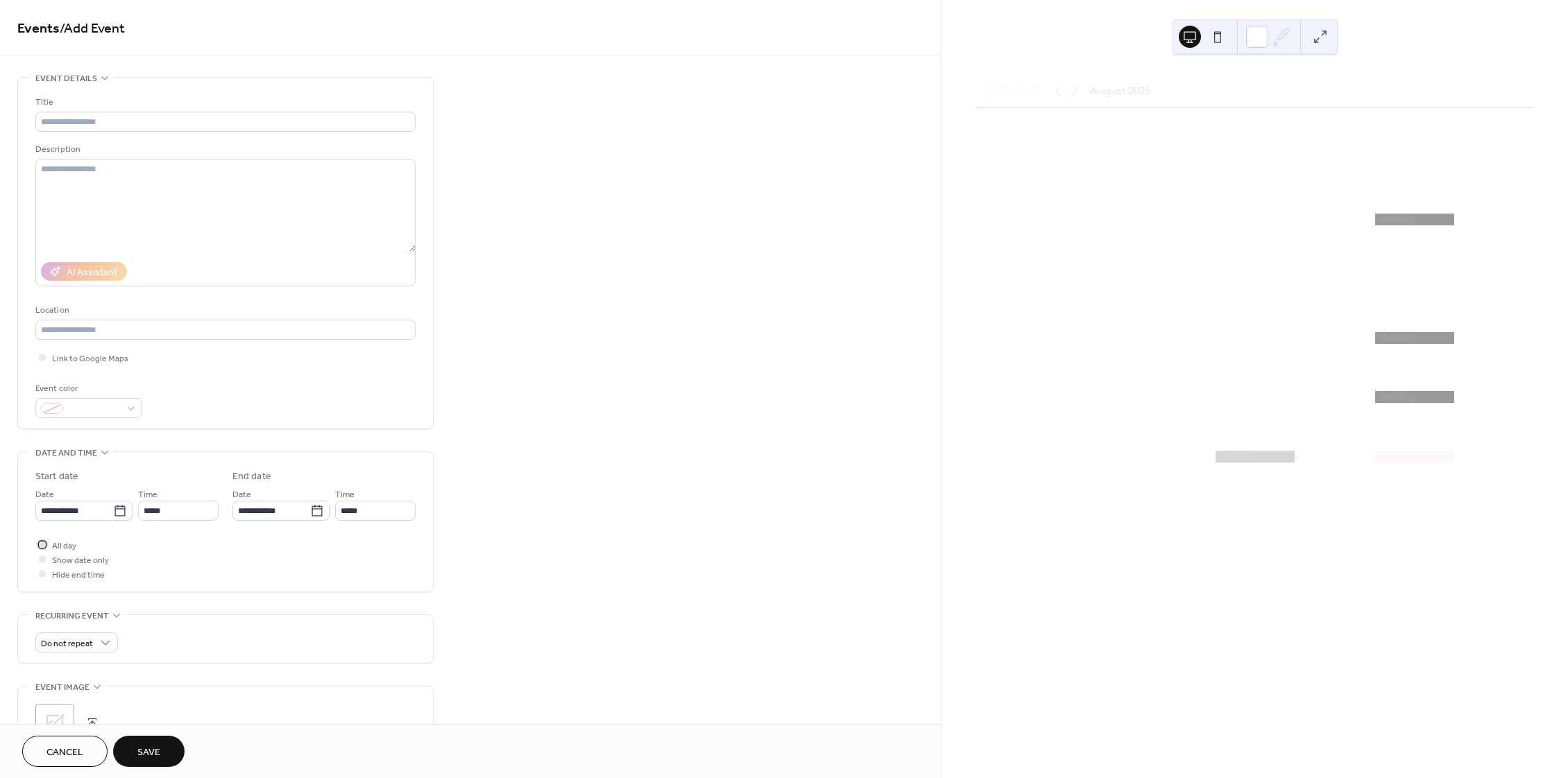 click at bounding box center (42, 544) 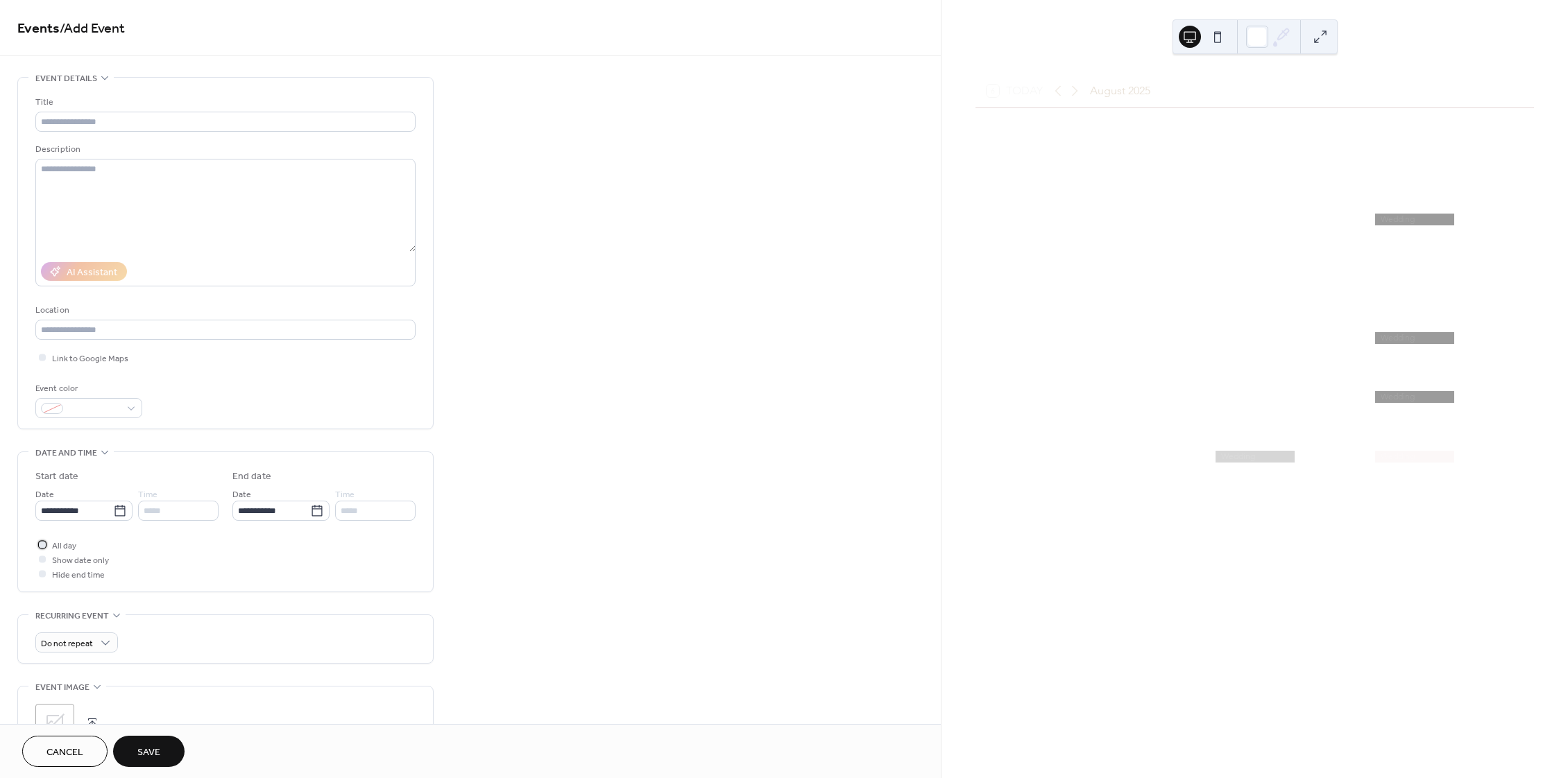 scroll, scrollTop: 38, scrollLeft: 0, axis: vertical 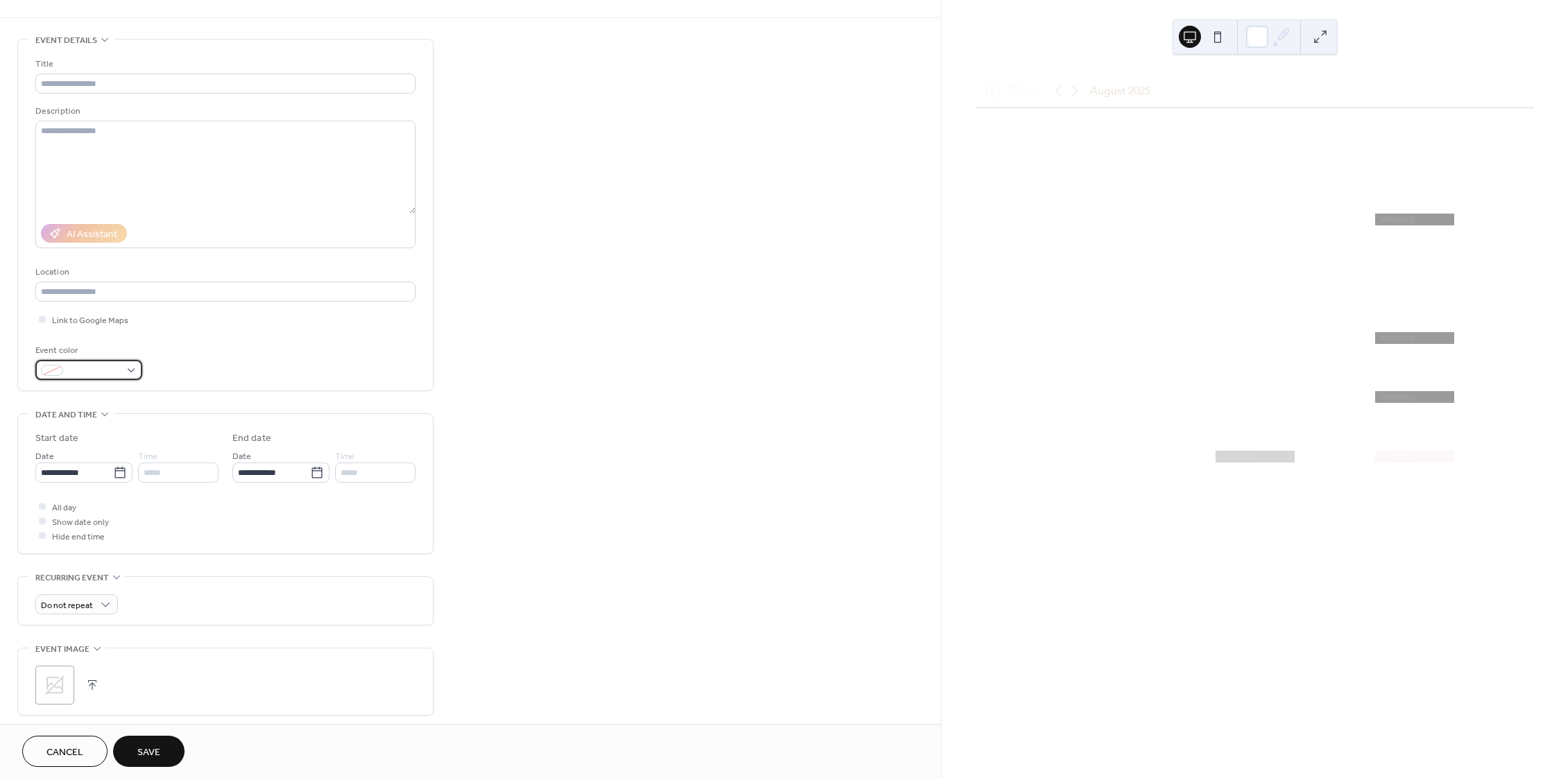 click at bounding box center (94, 371) 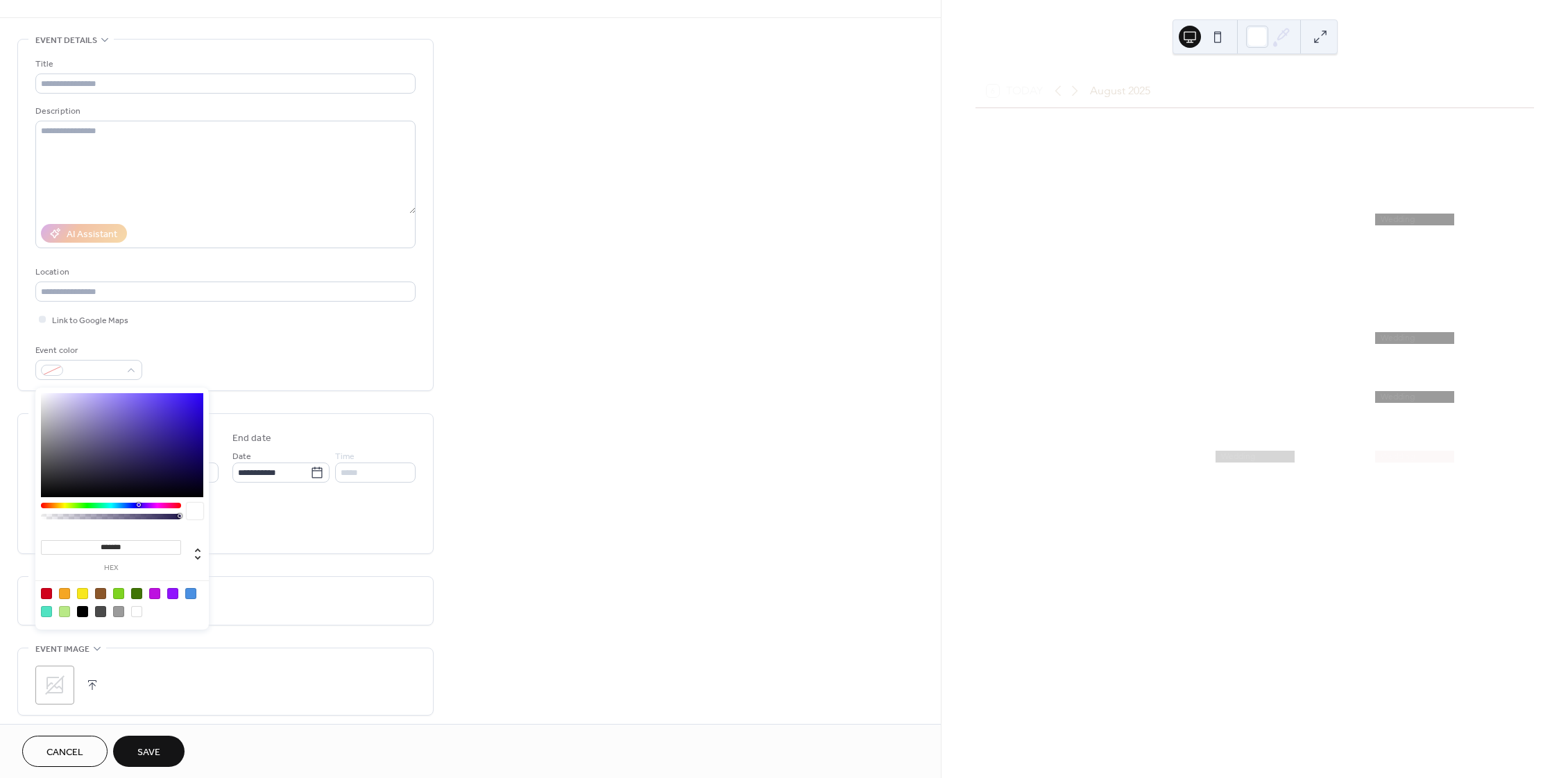 click at bounding box center [119, 612] 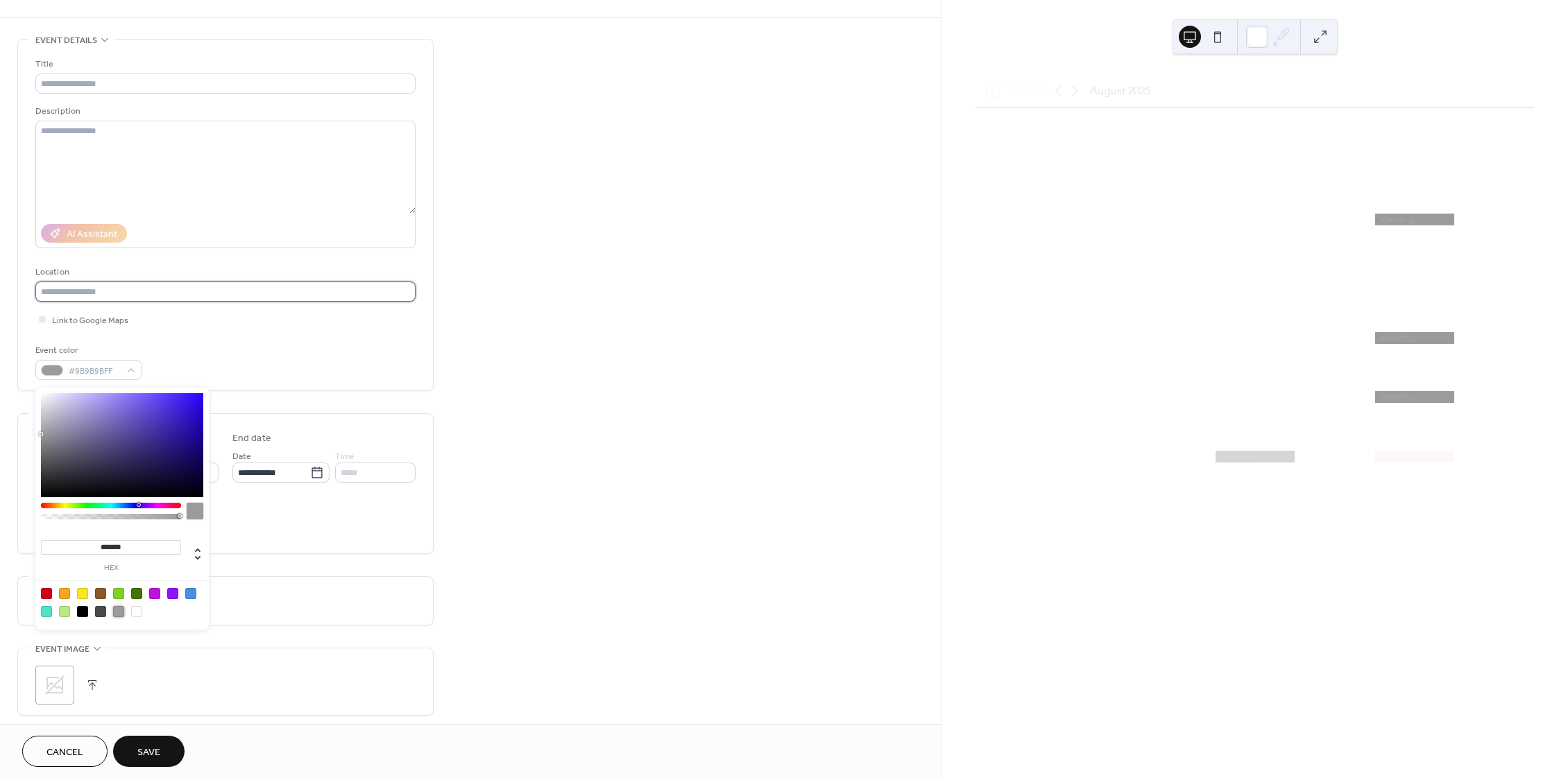 click at bounding box center (225, 291) 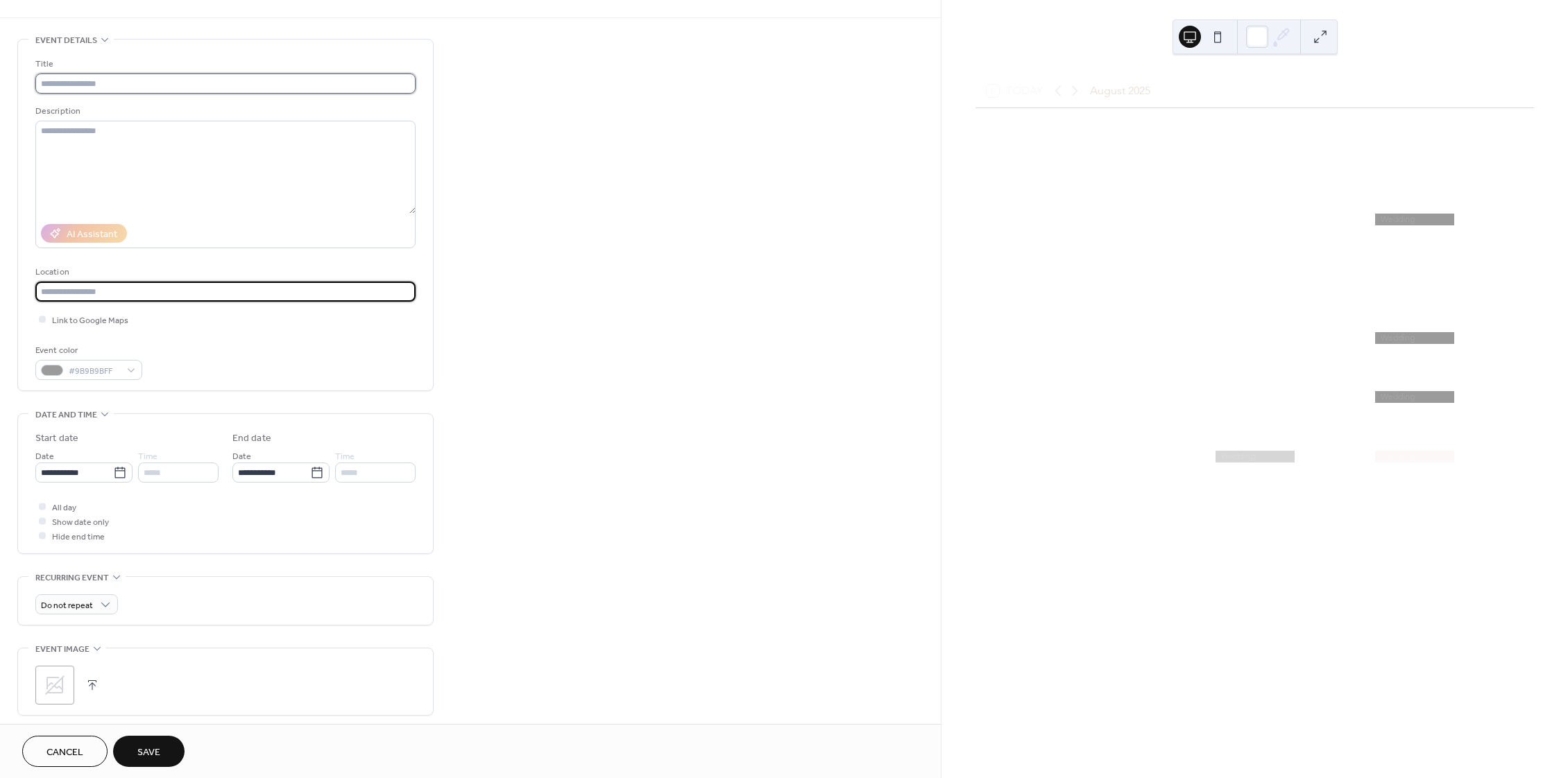 click at bounding box center (225, 83) 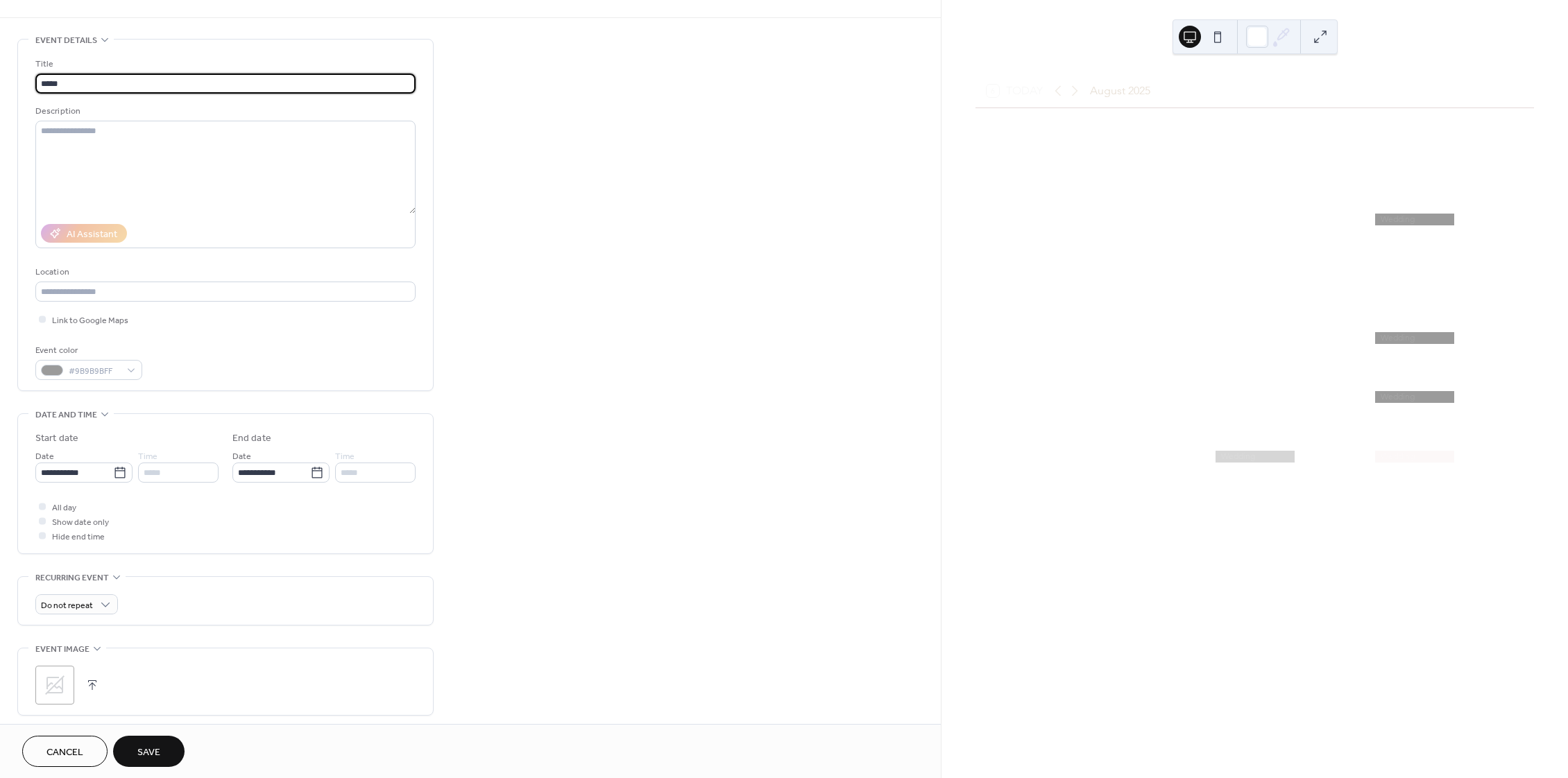 type on "*****" 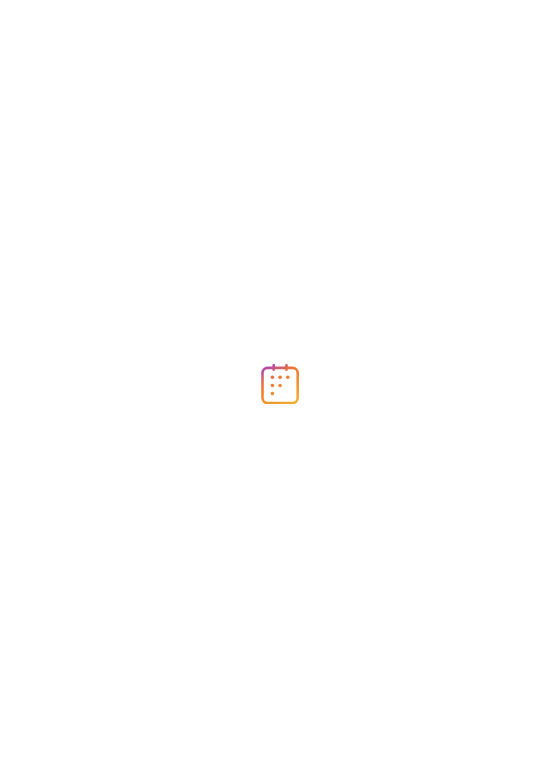 scroll, scrollTop: 0, scrollLeft: 0, axis: both 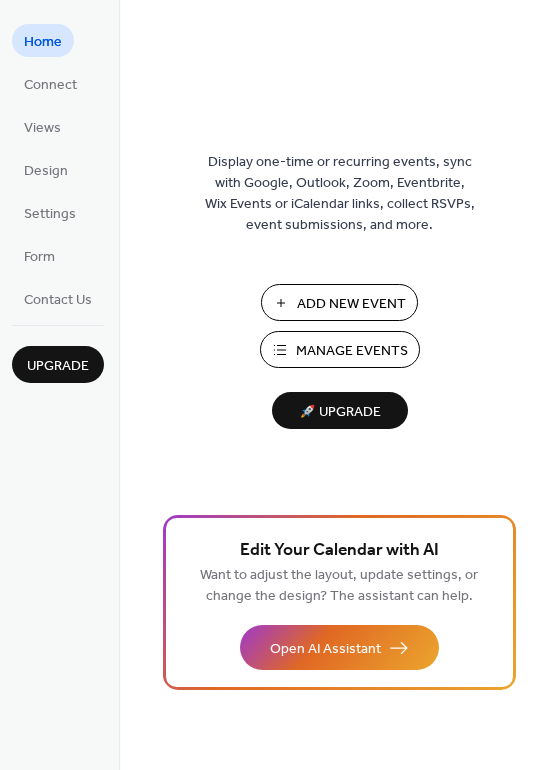 click on "Manage Events" at bounding box center [352, 351] 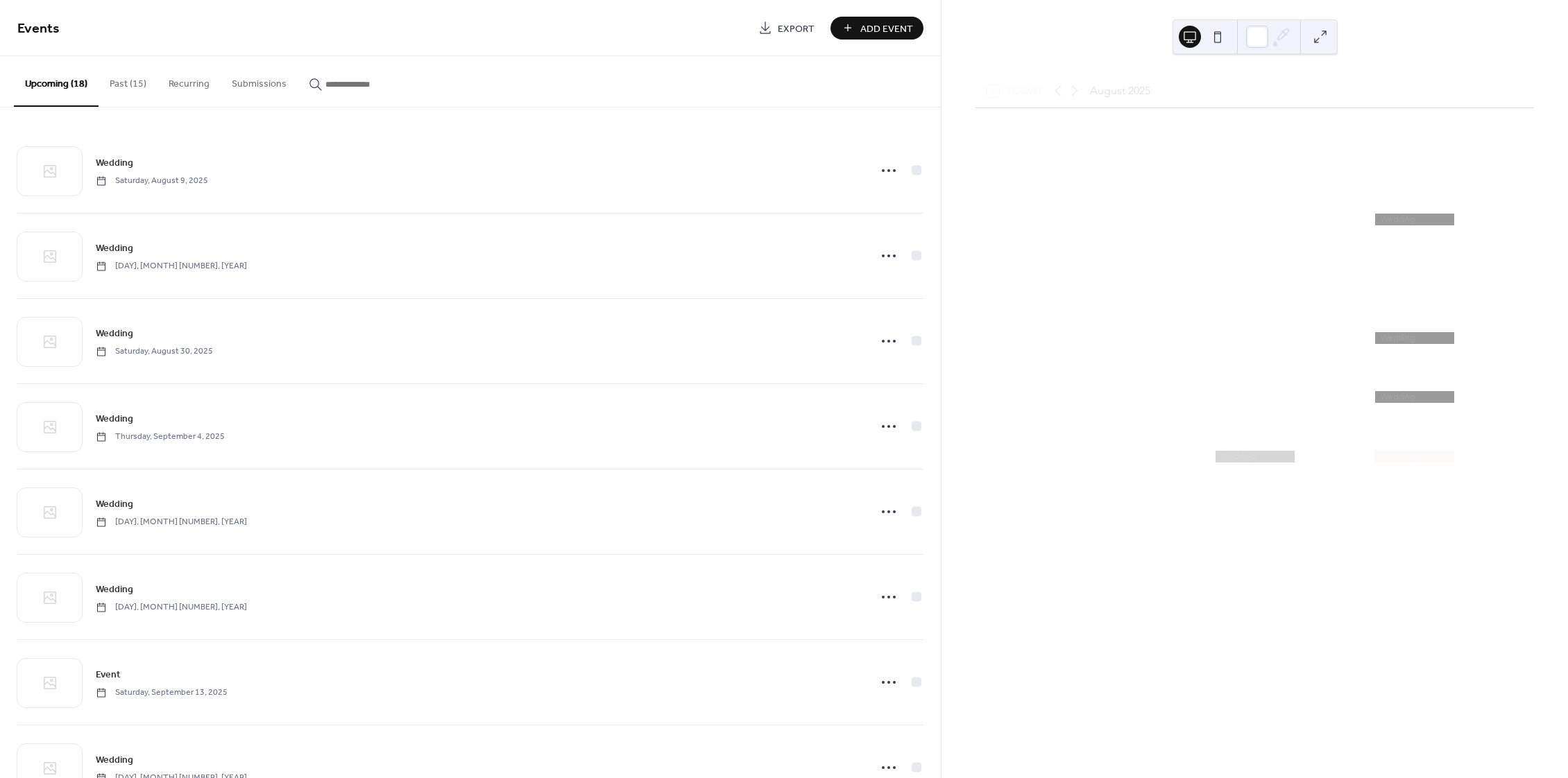 scroll, scrollTop: 0, scrollLeft: 0, axis: both 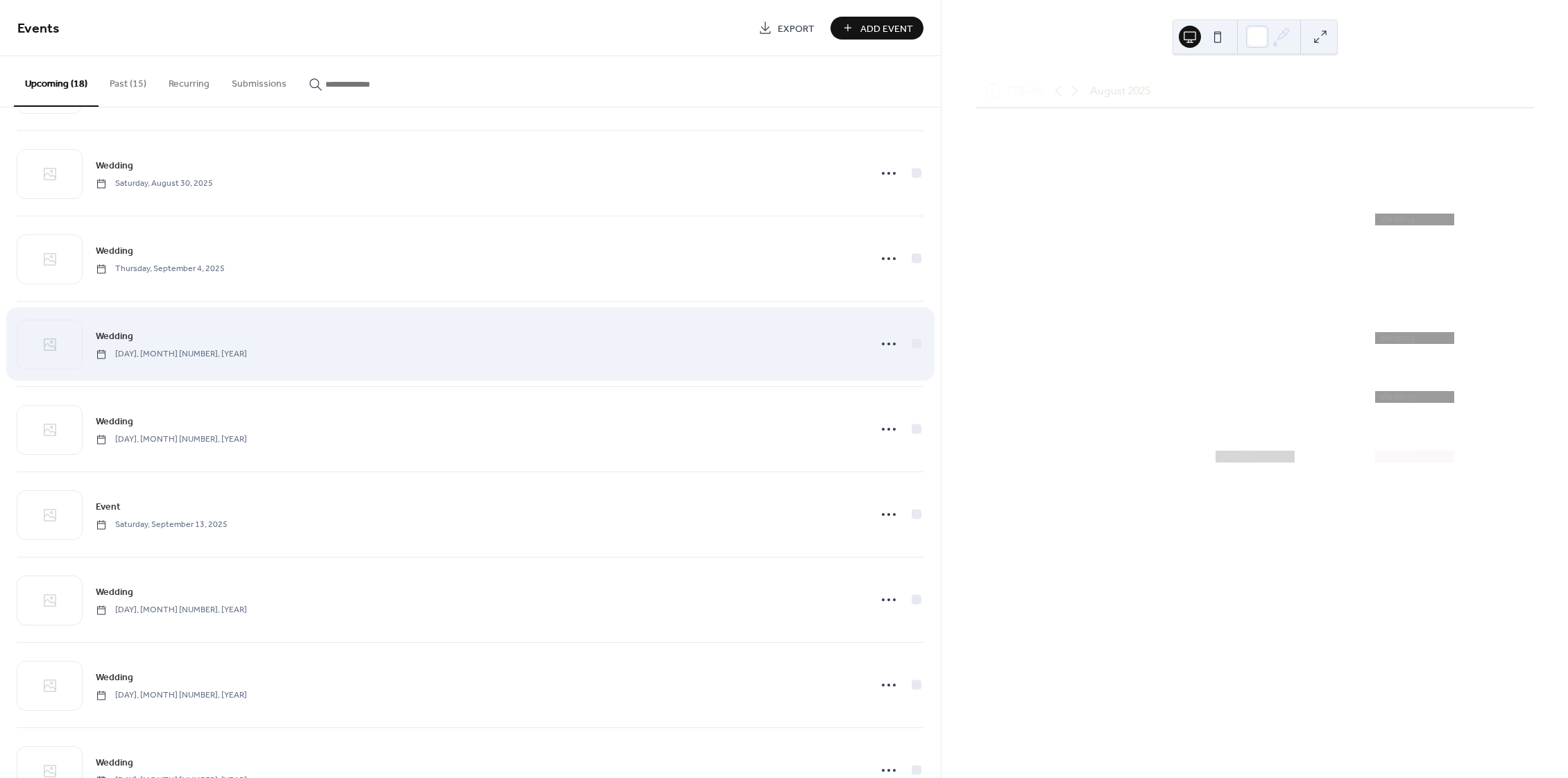 click on "Wedding Saturday, September 6, 2025" at bounding box center [478, 343] 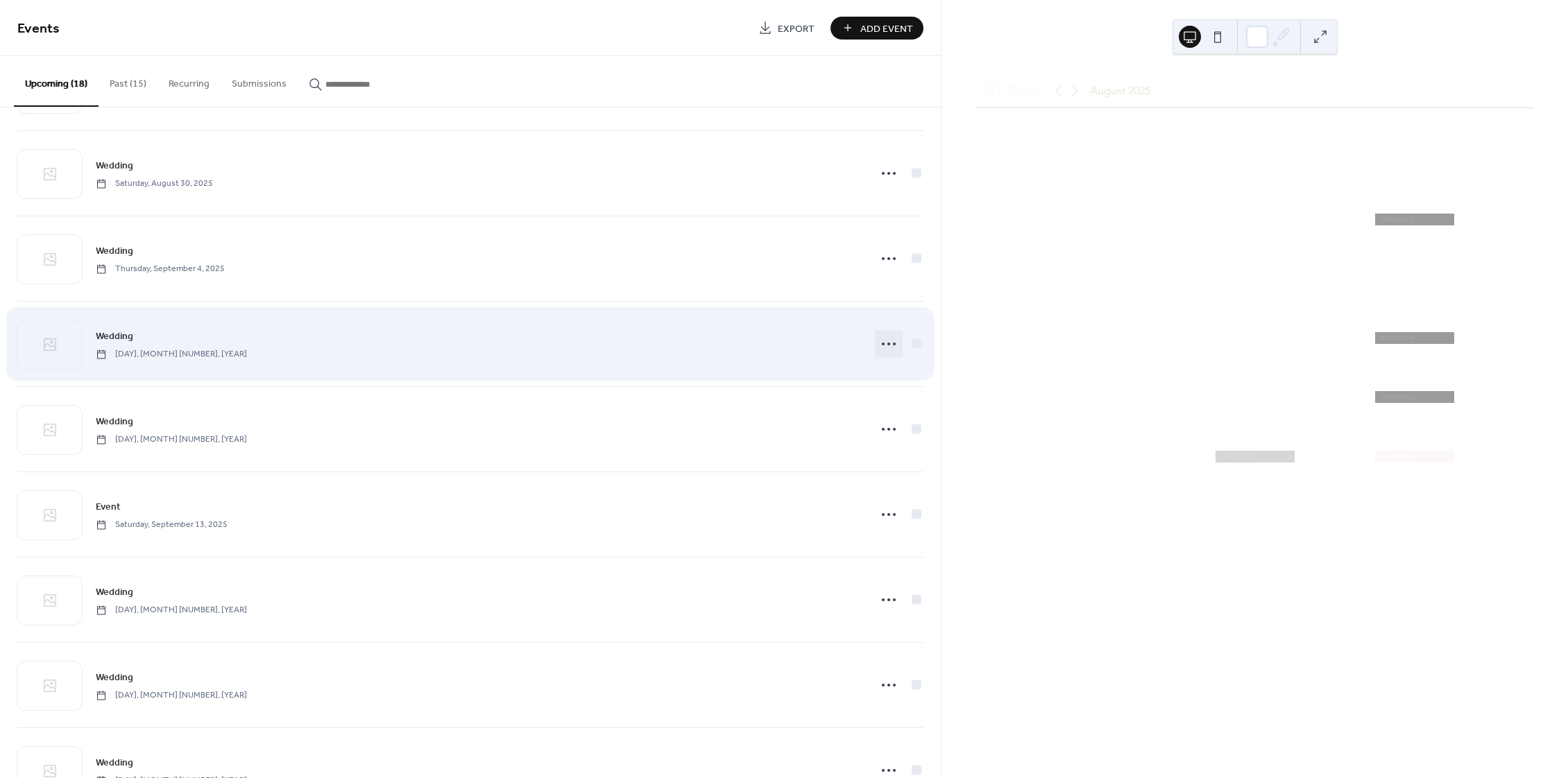click 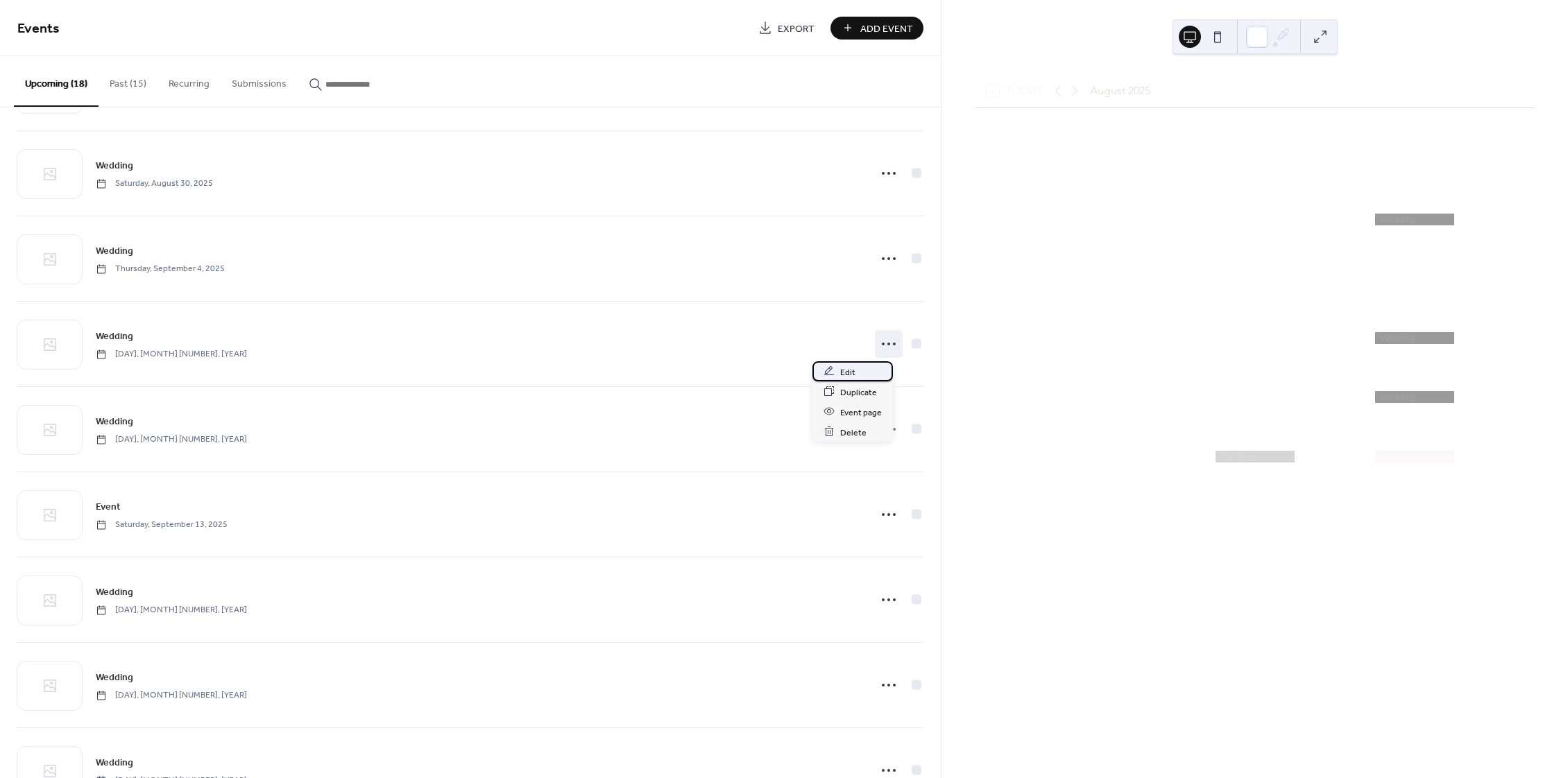 click on "Edit" at bounding box center [848, 372] 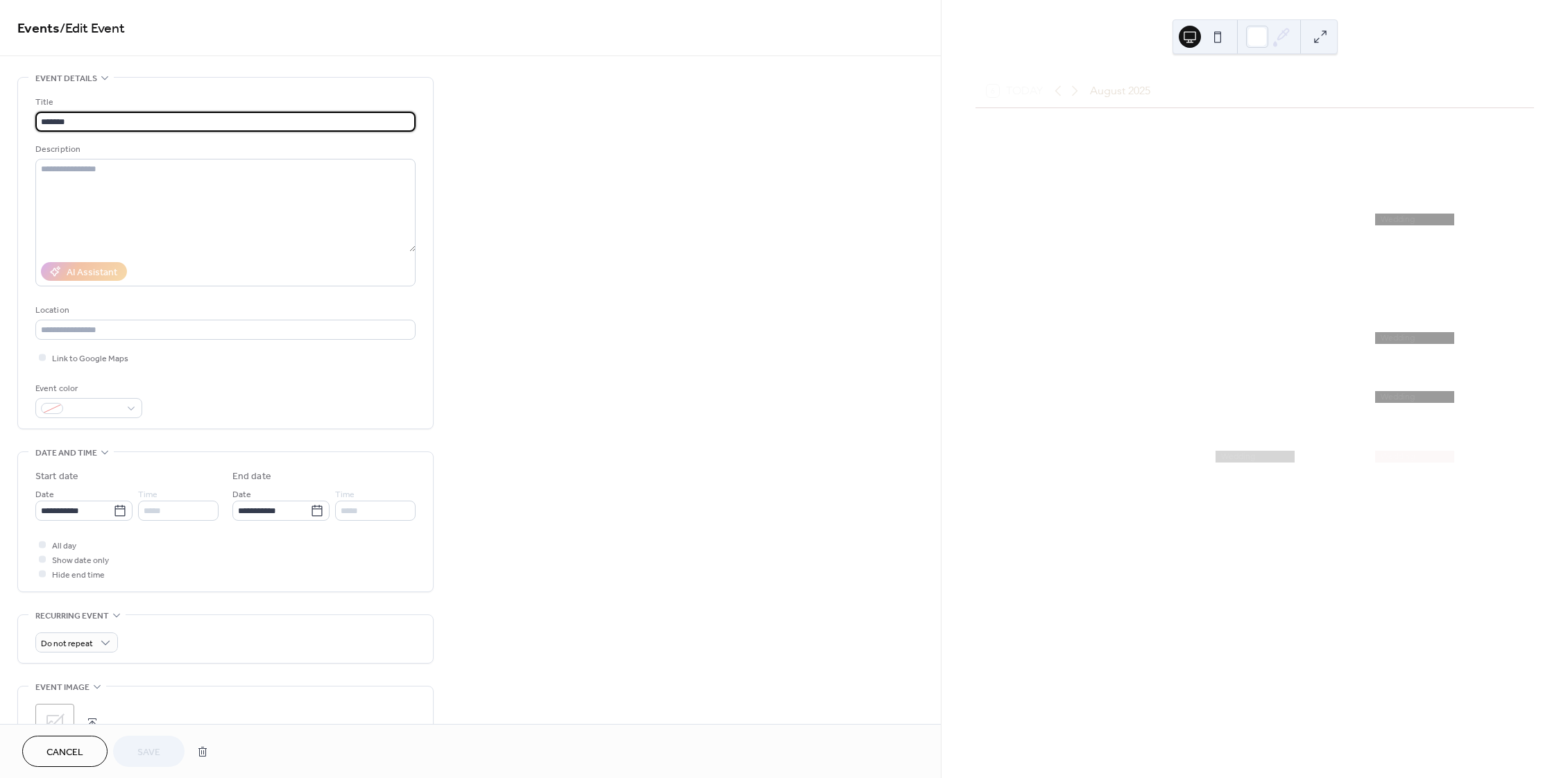scroll, scrollTop: 46, scrollLeft: 0, axis: vertical 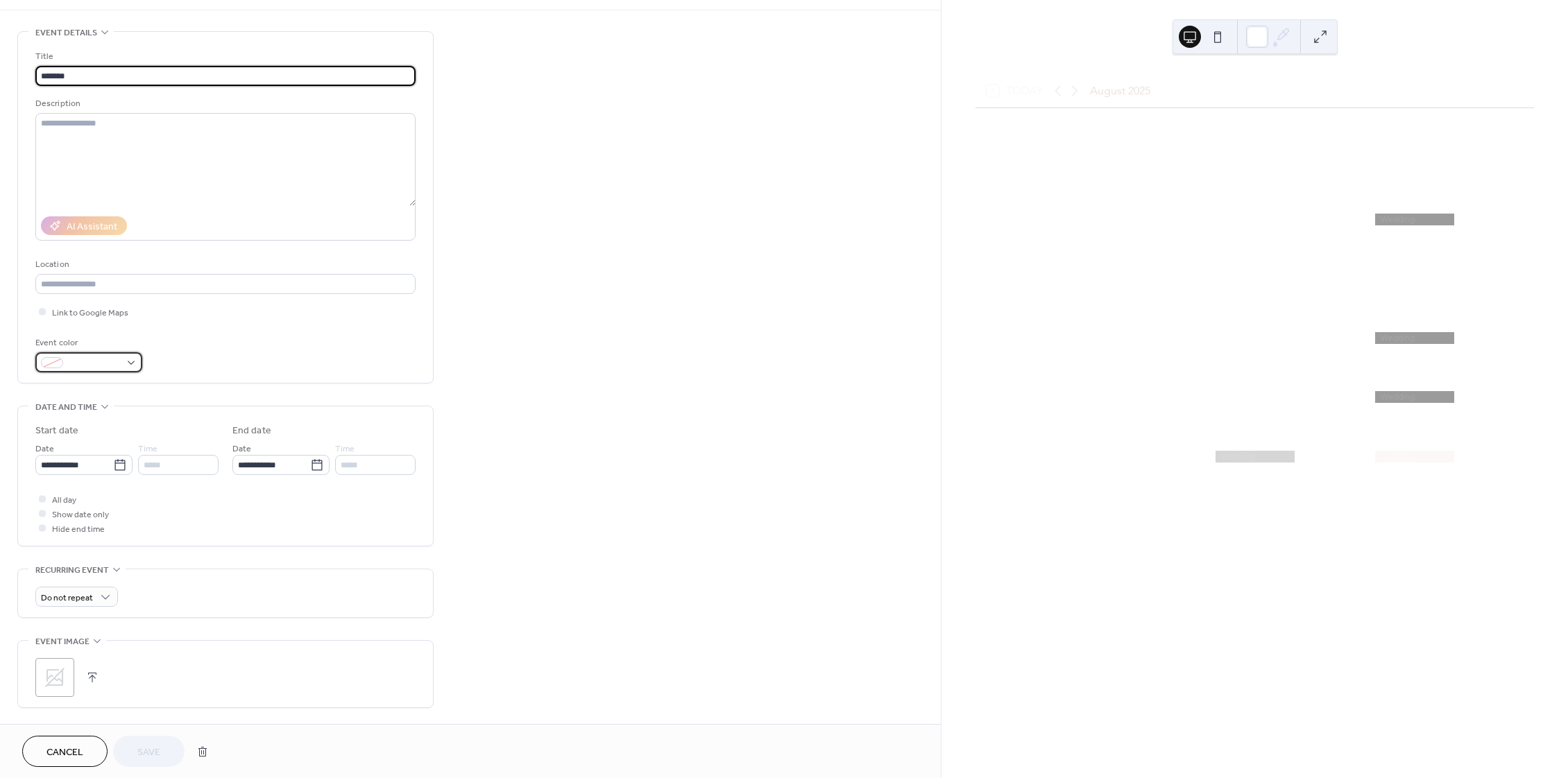click at bounding box center [89, 362] 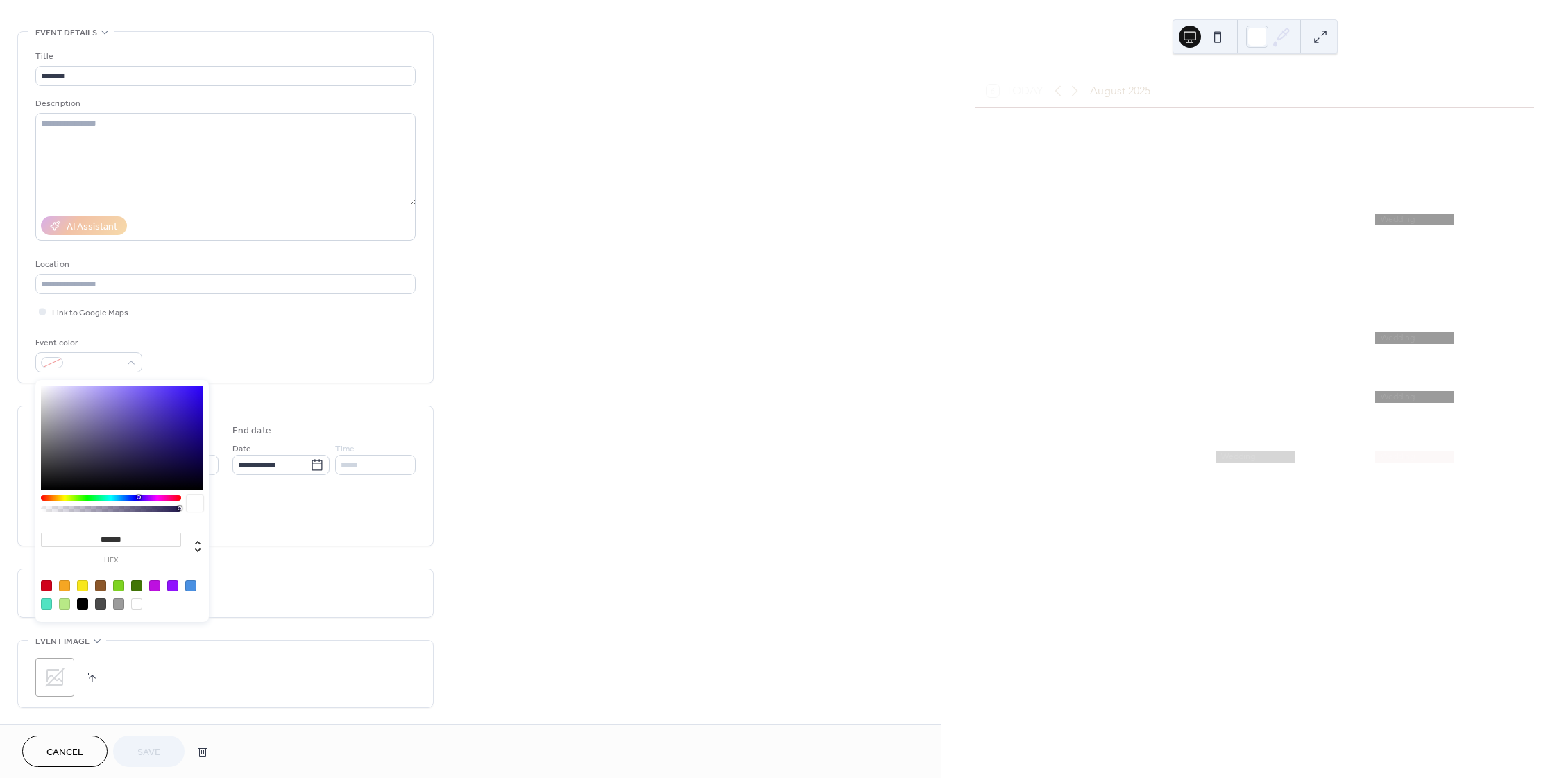 click at bounding box center (119, 604) 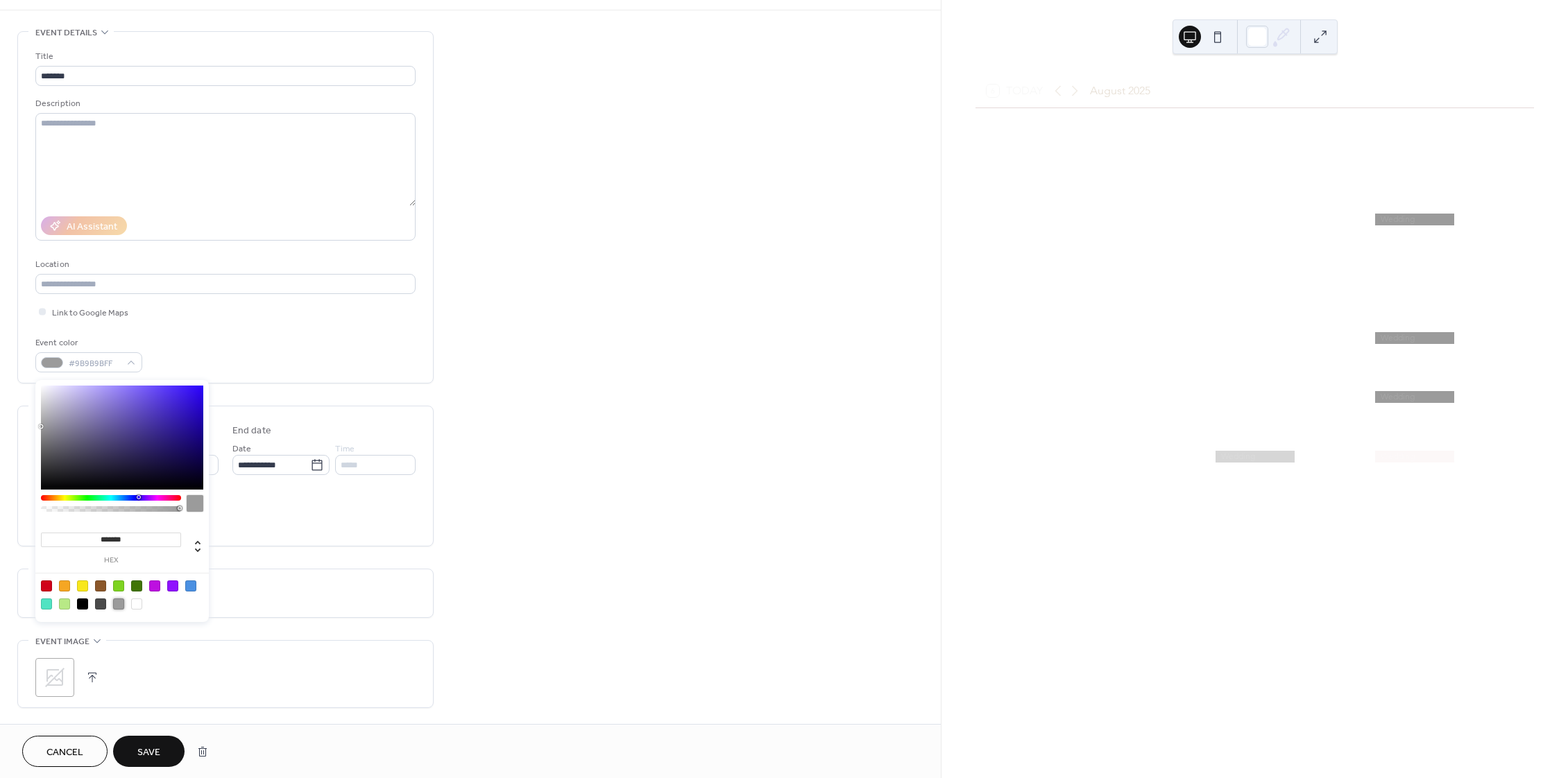 click on "Save" at bounding box center (148, 752) 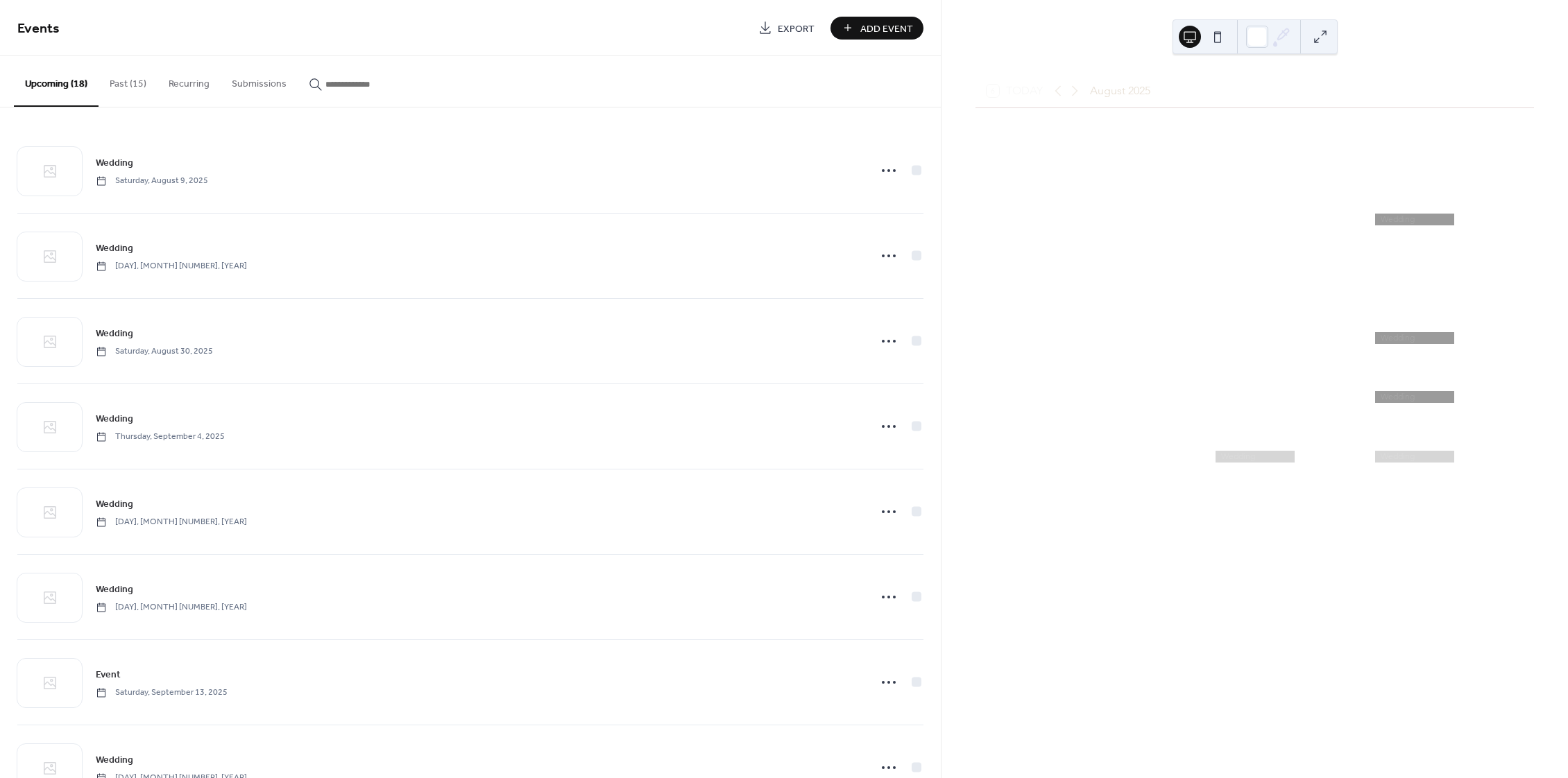 click at bounding box center (1414, 456) 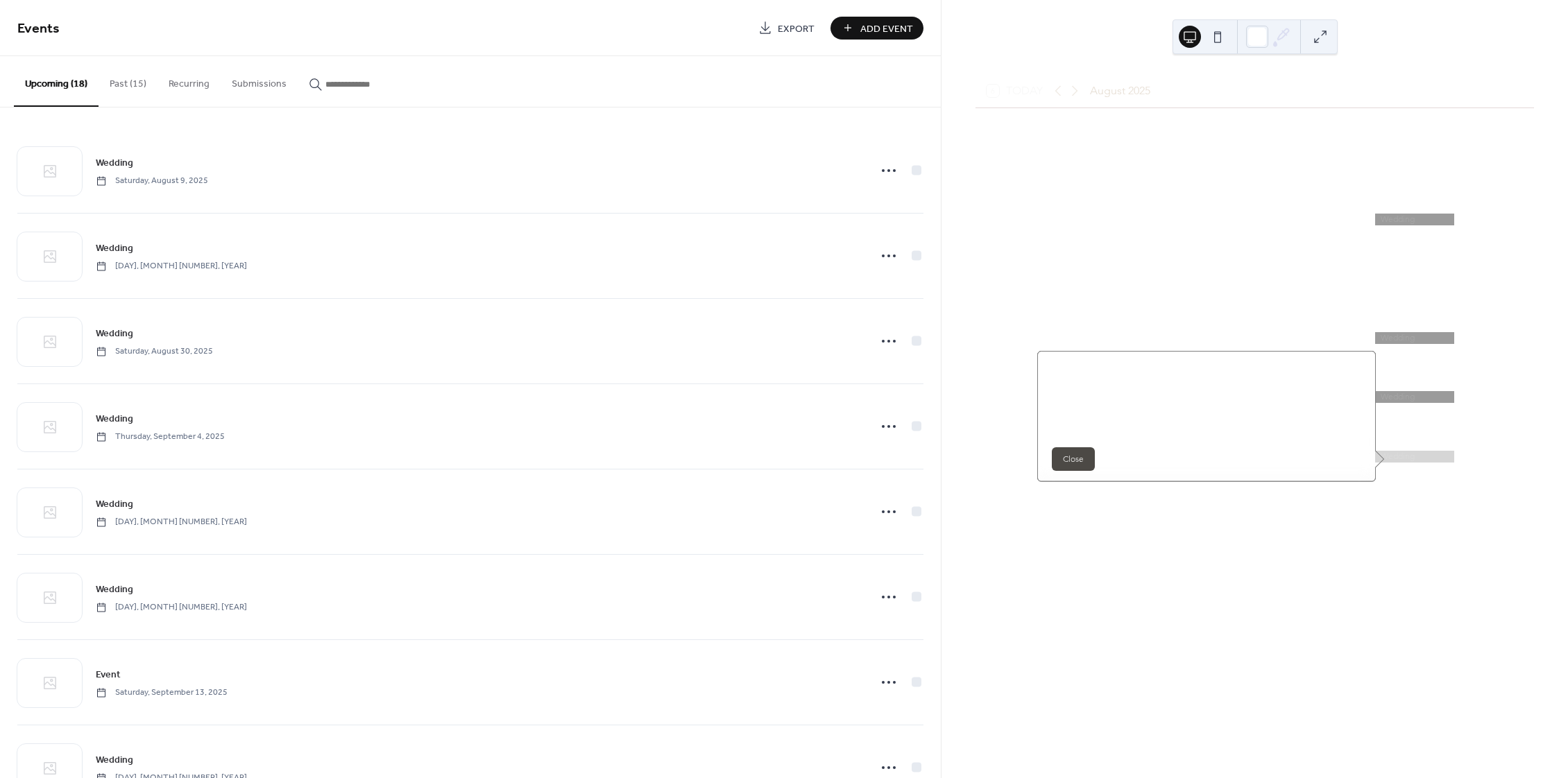 click on "Close" at bounding box center [1073, 459] 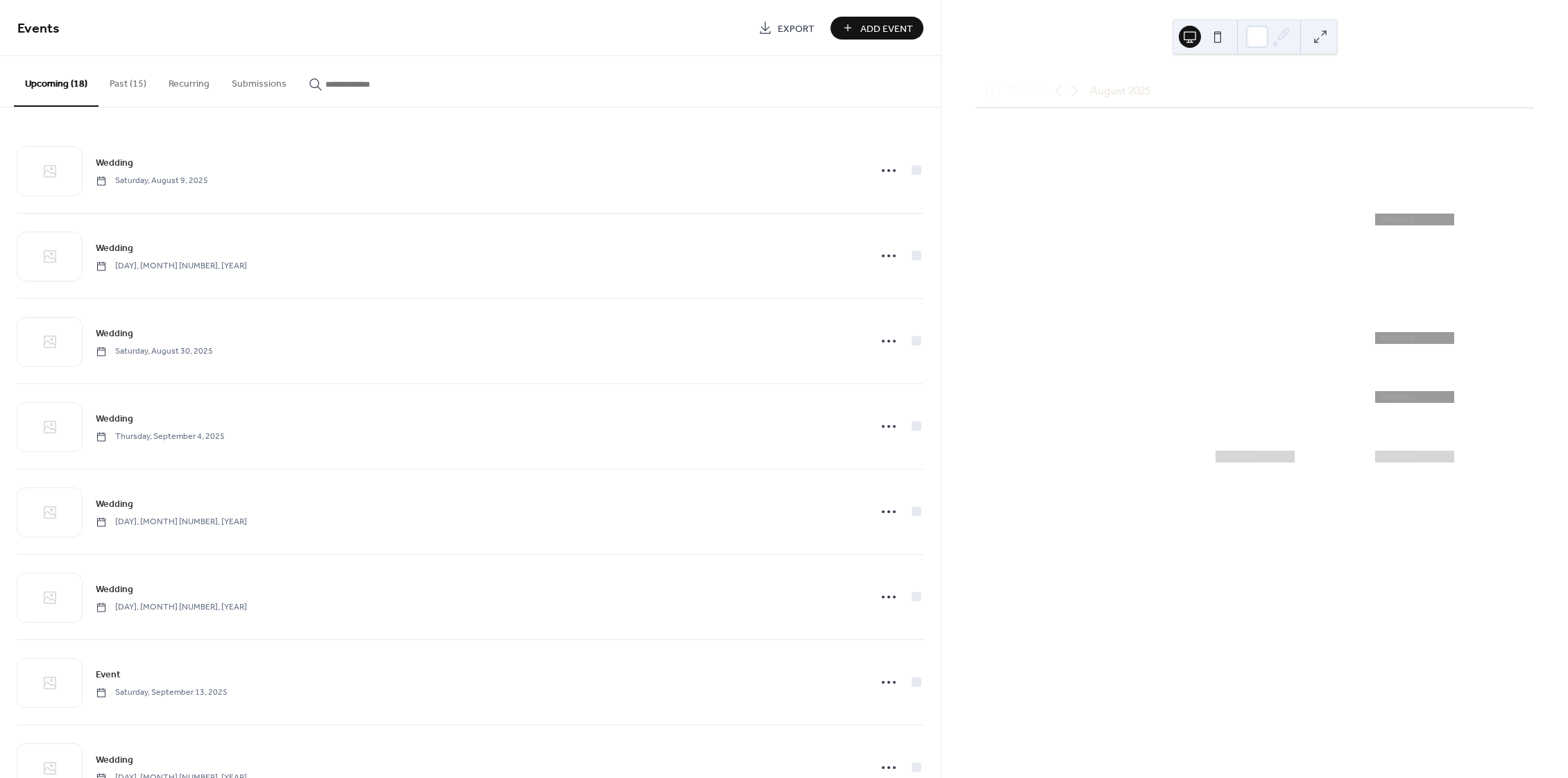 click at bounding box center (1254, 456) 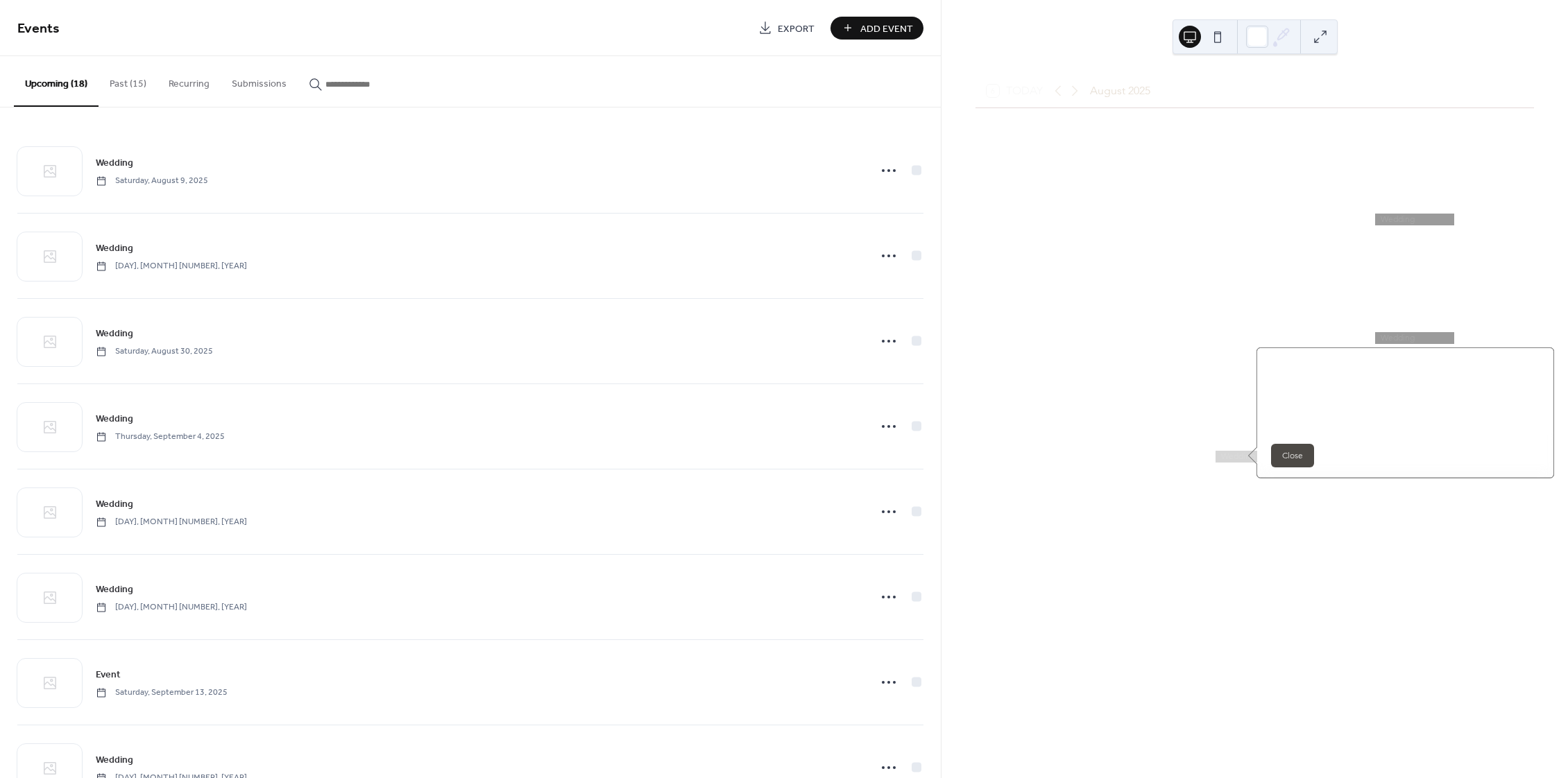 click on "Close" at bounding box center (1293, 456) 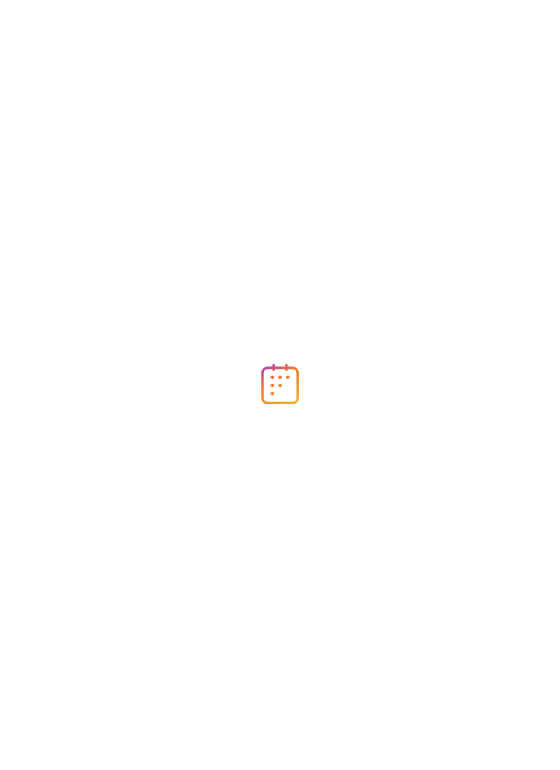 scroll, scrollTop: 0, scrollLeft: 0, axis: both 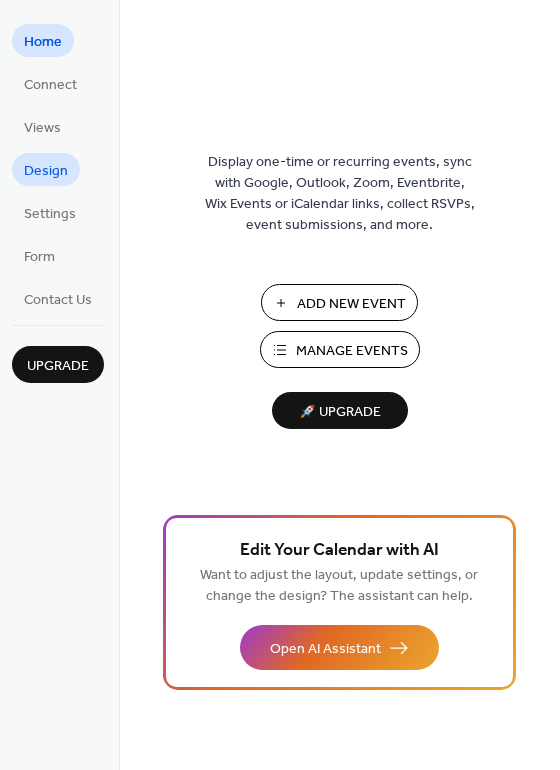 click on "Design" at bounding box center (46, 171) 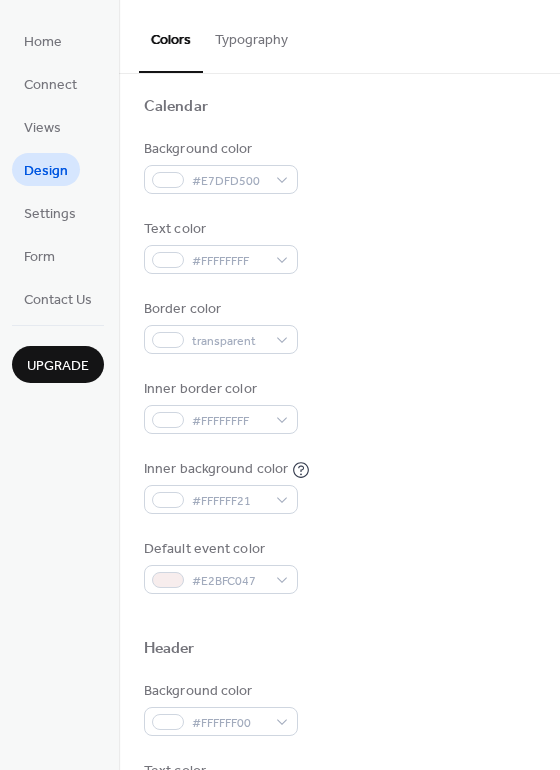 scroll, scrollTop: 242, scrollLeft: 0, axis: vertical 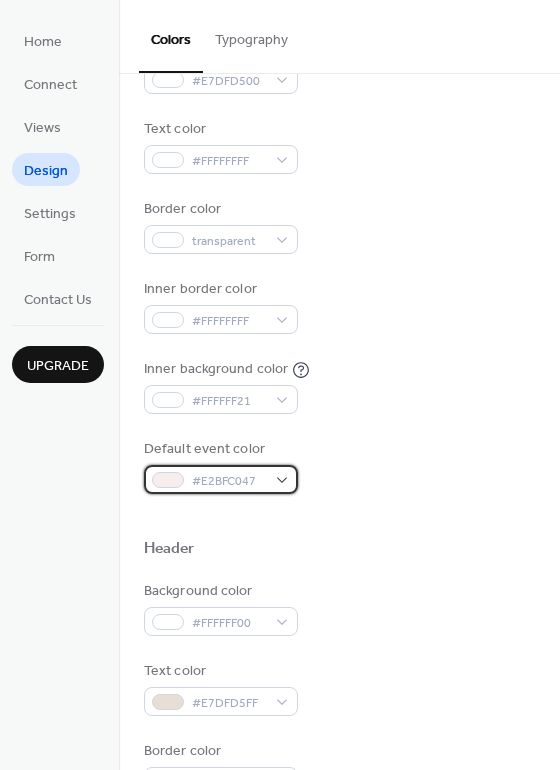 click on "#E2BFC047" at bounding box center [221, 479] 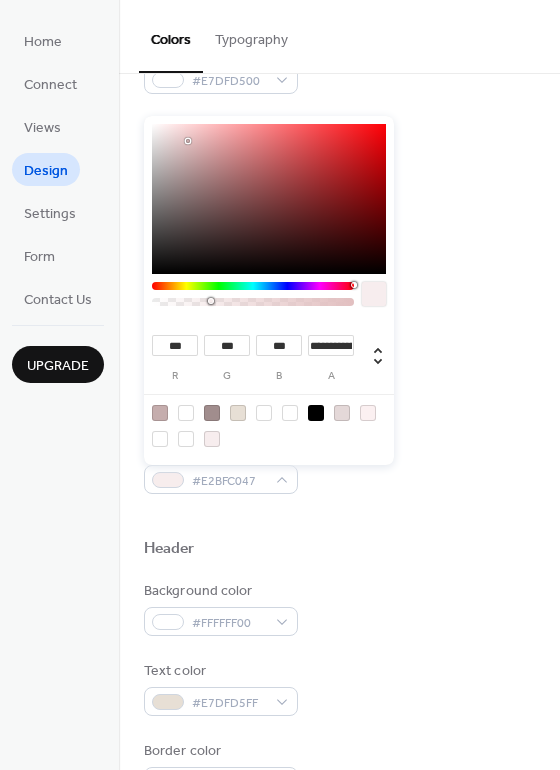 click on "Background color #FFFFFF00" at bounding box center [339, 608] 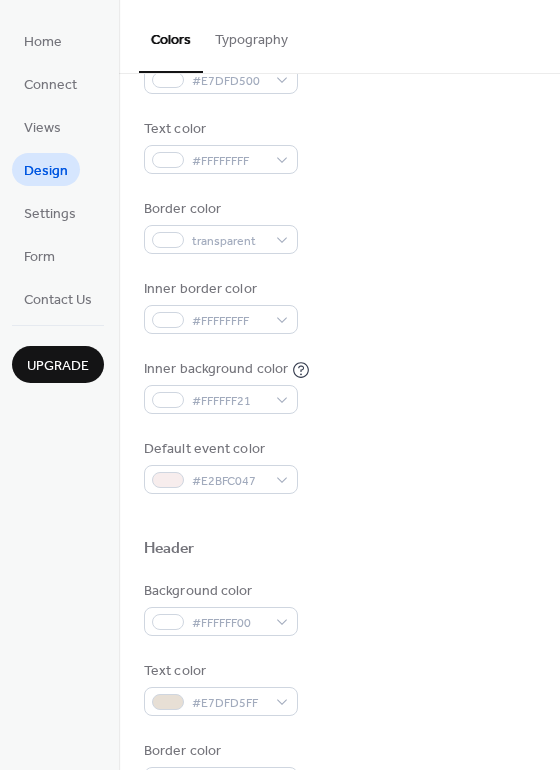 scroll, scrollTop: 308, scrollLeft: 0, axis: vertical 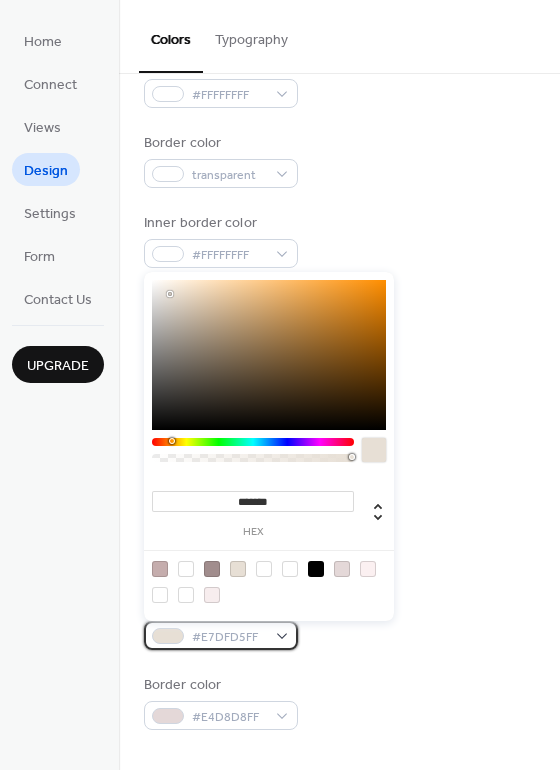 click on "#E7DFD5FF" at bounding box center [229, 637] 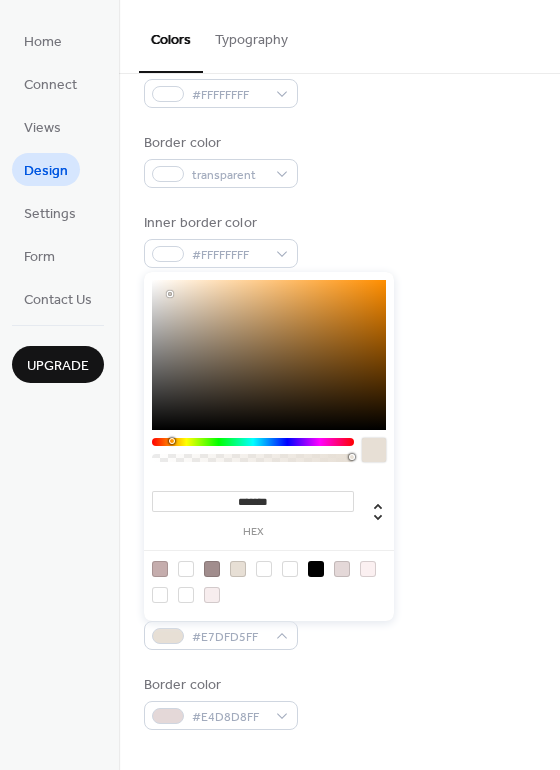 click at bounding box center [186, 569] 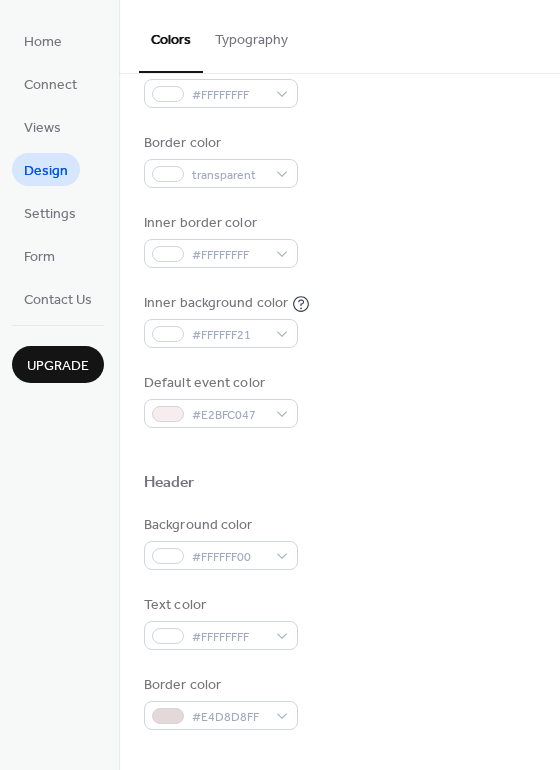 click on "Background color #FFFFFF00 Text color #FFFFFFFF Border color #E4D8D8FF" at bounding box center (339, 622) 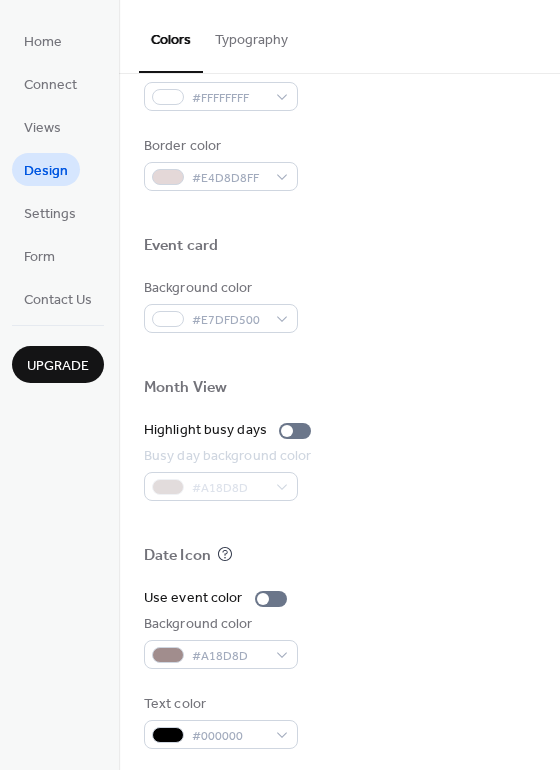 scroll, scrollTop: 856, scrollLeft: 0, axis: vertical 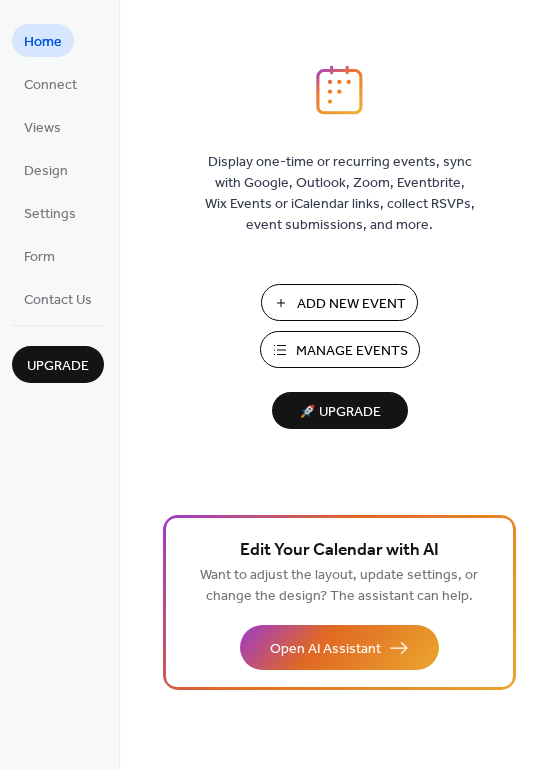 click on "Add New Event" at bounding box center [351, 304] 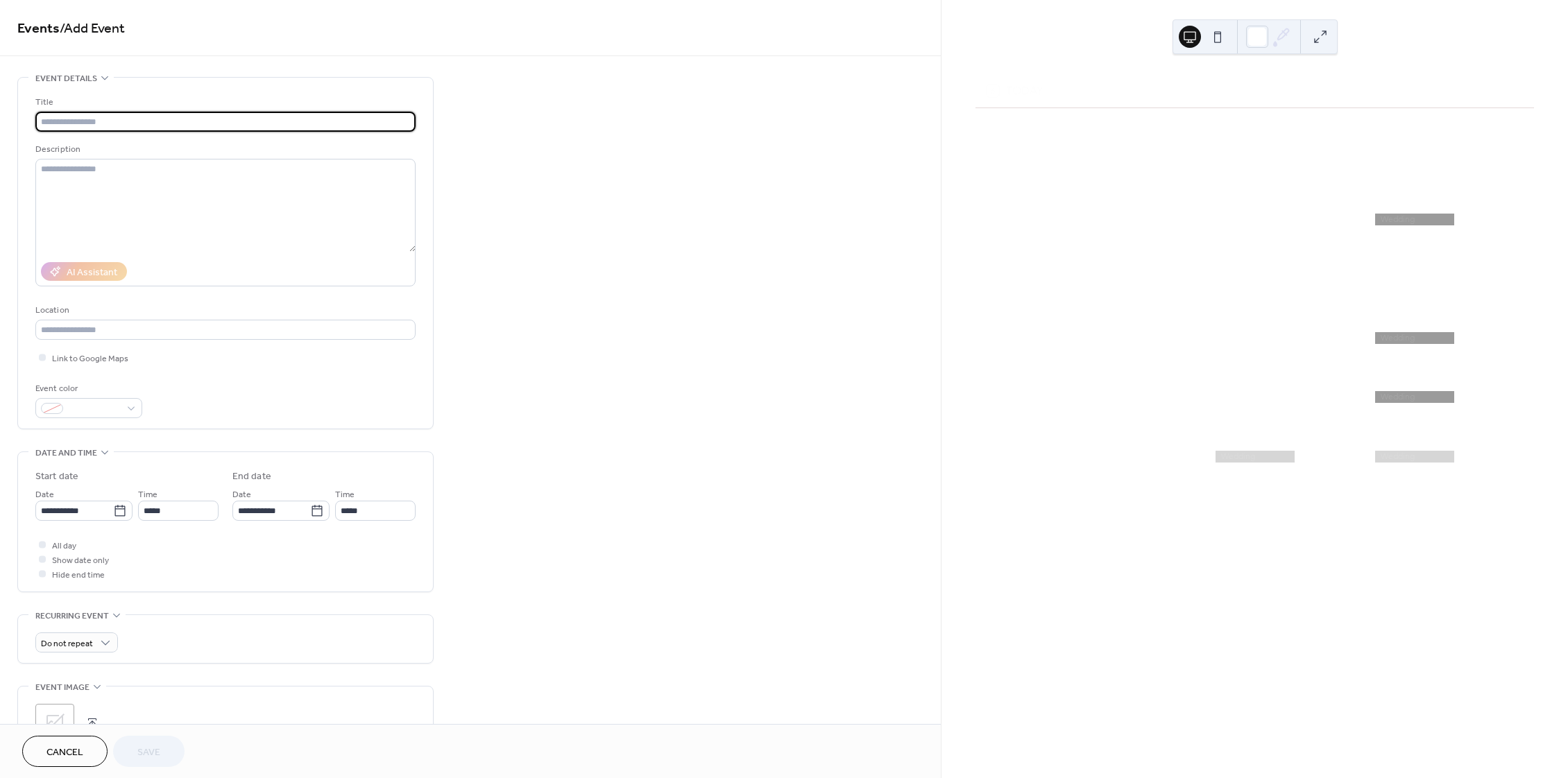 scroll, scrollTop: 0, scrollLeft: 0, axis: both 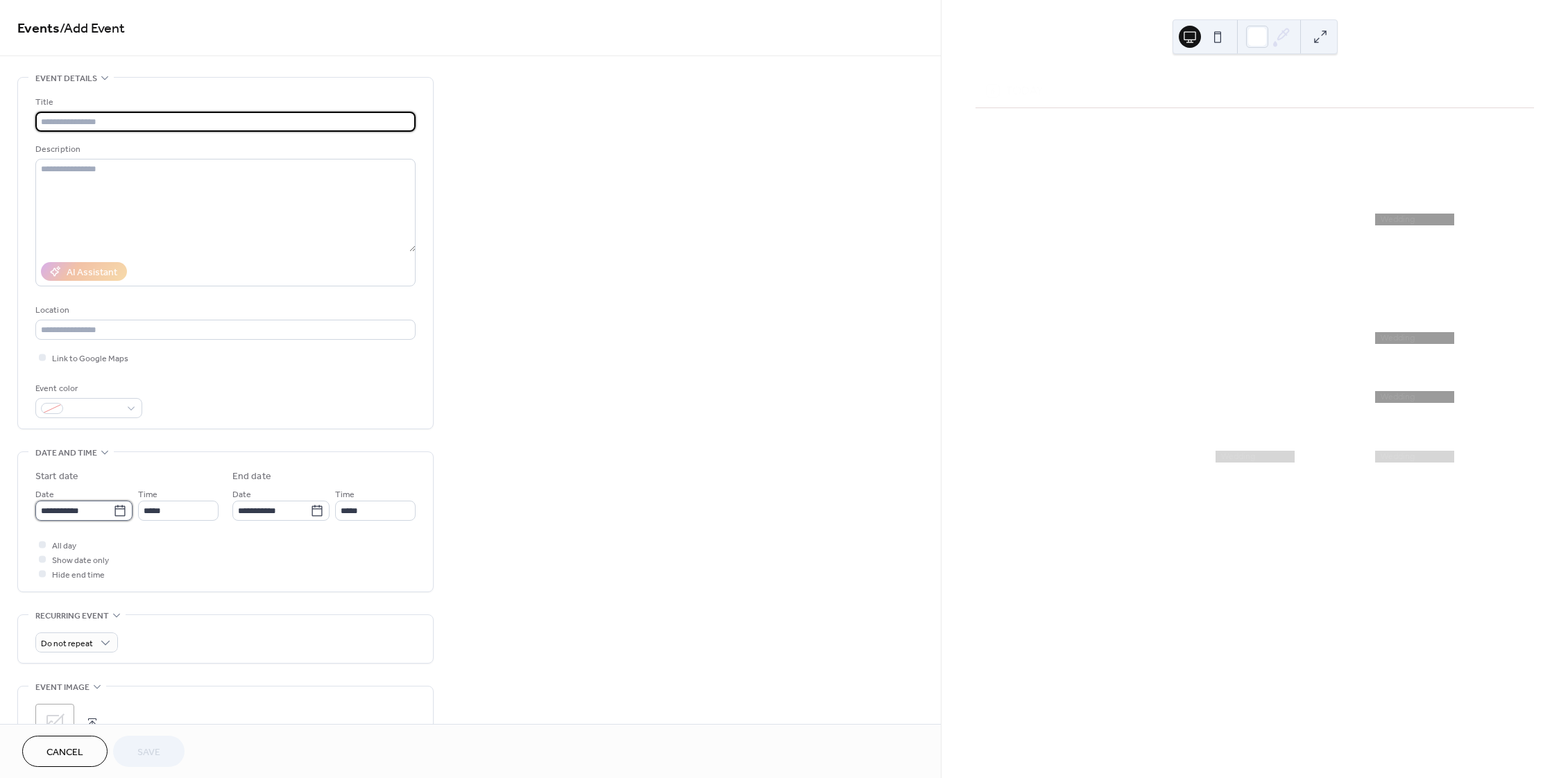 click on "**********" at bounding box center [74, 510] 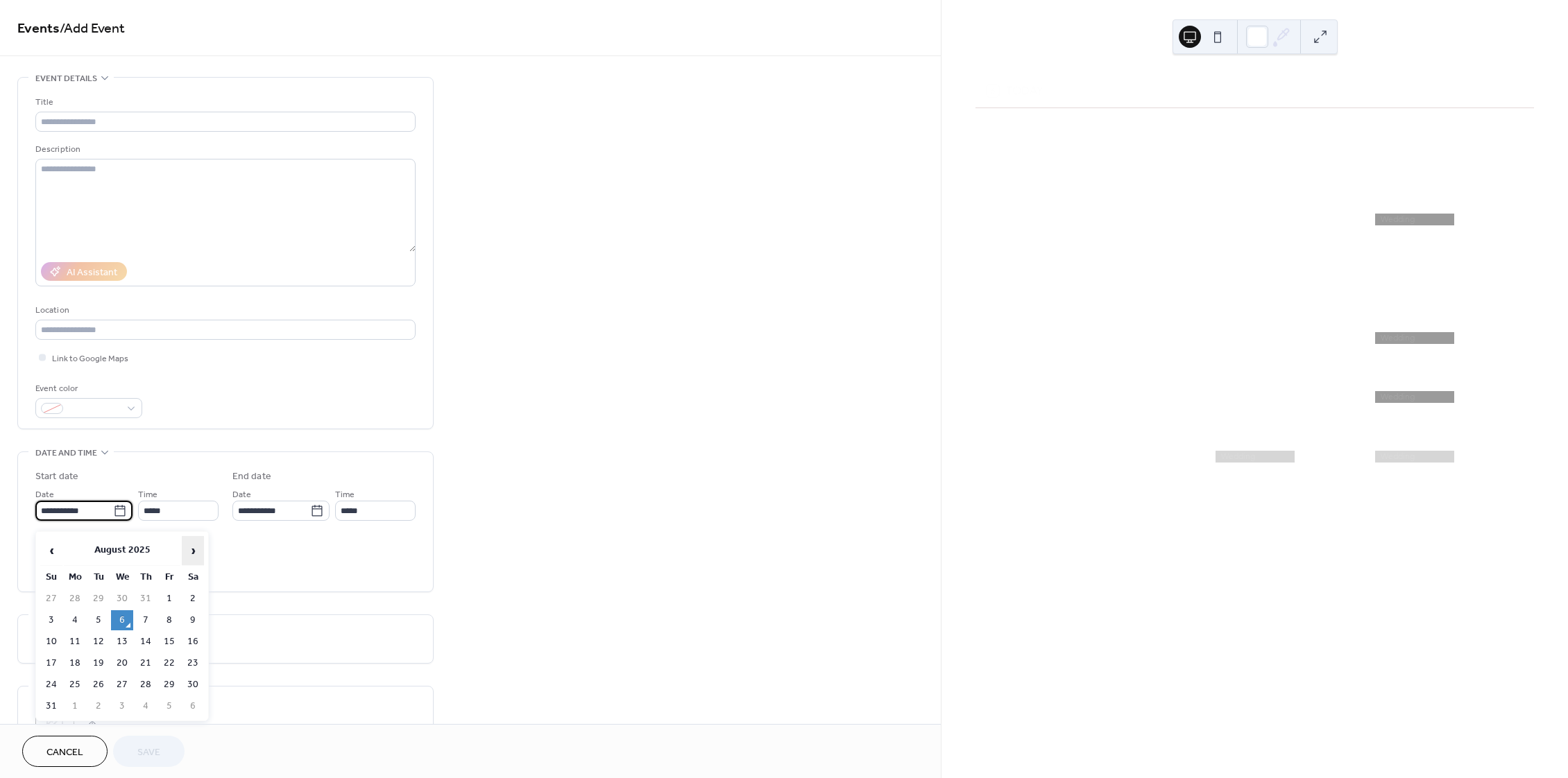 click on "›" at bounding box center [193, 551] 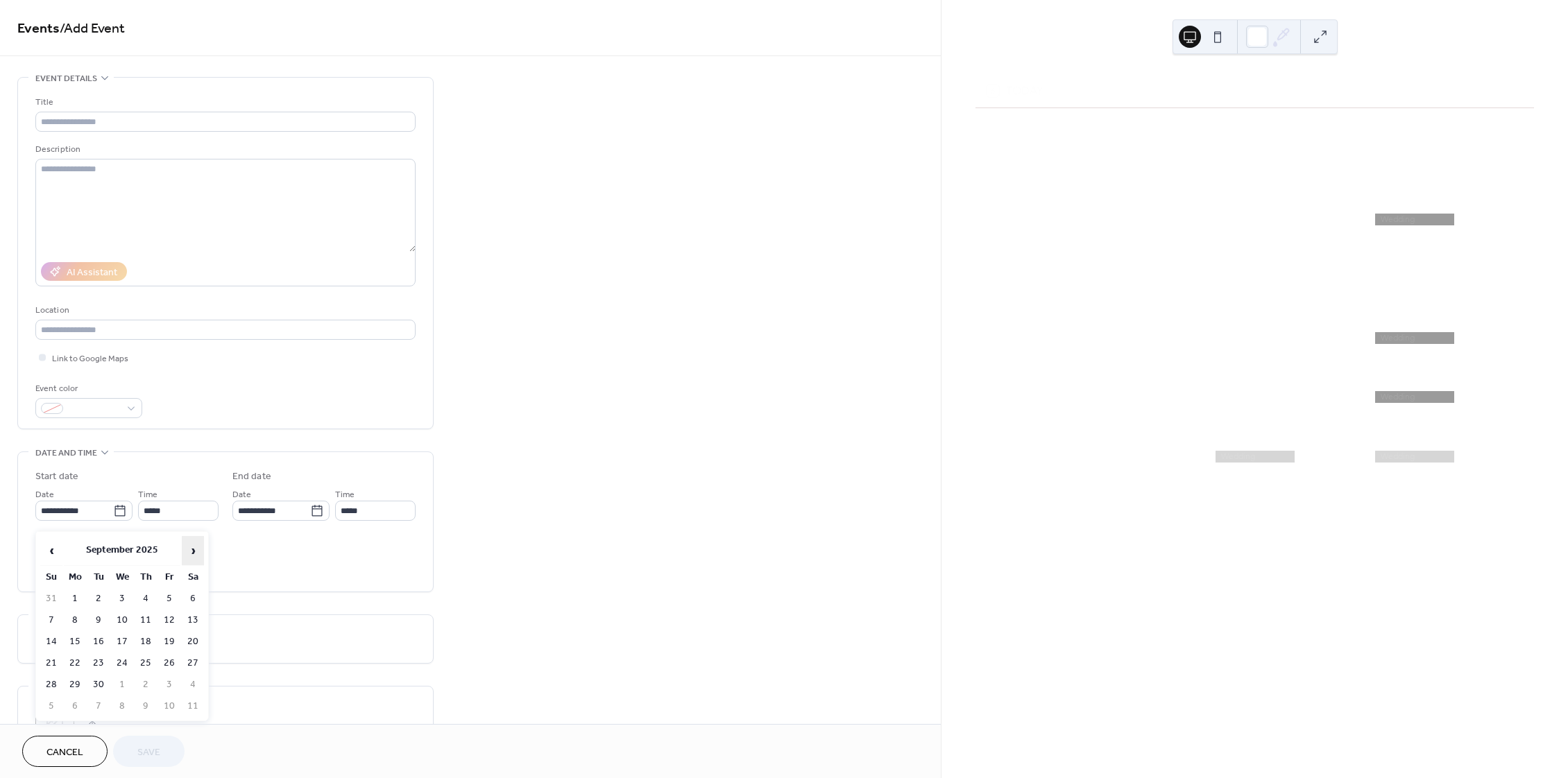 click on "›" at bounding box center [193, 551] 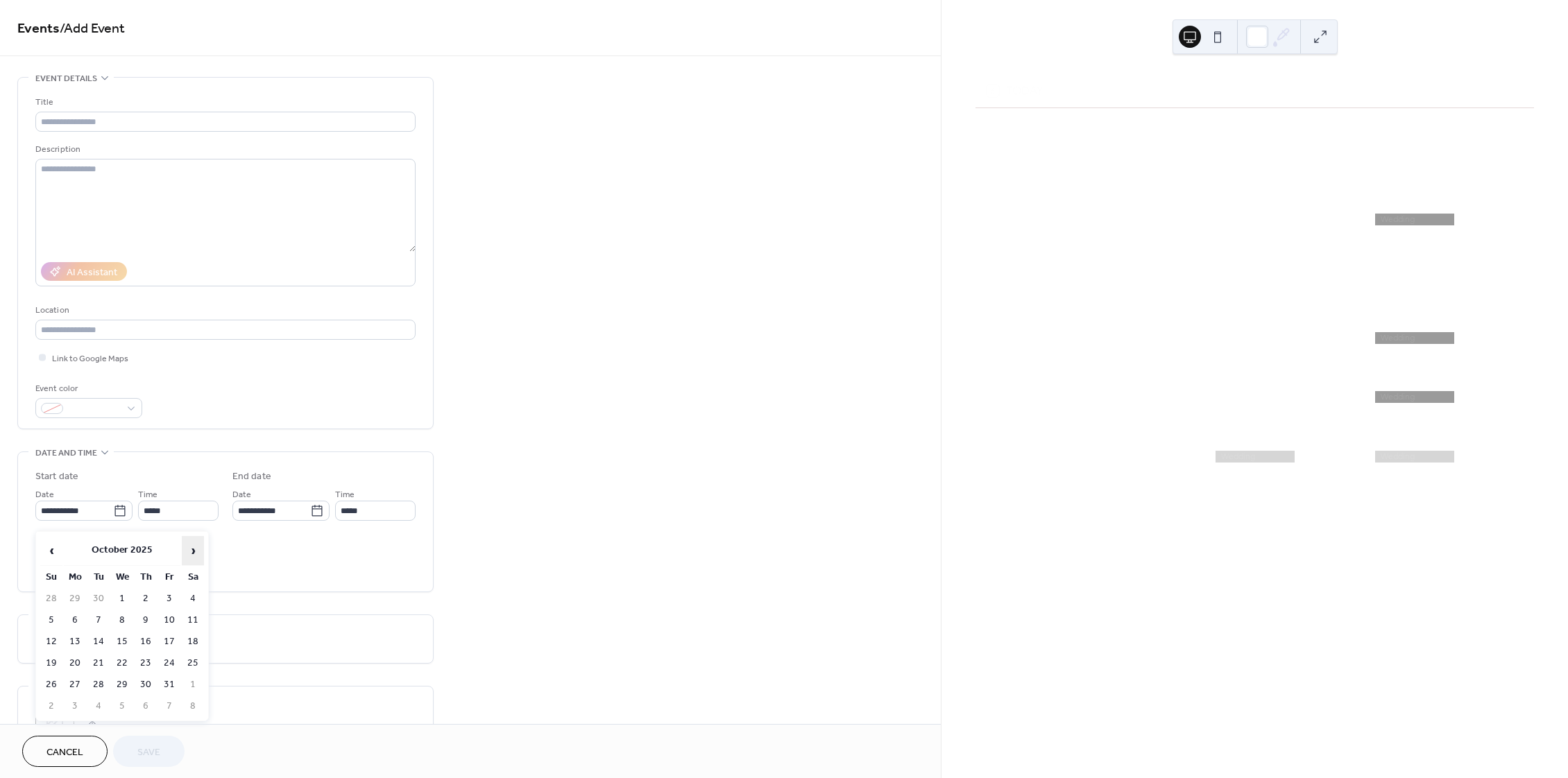 click on "›" at bounding box center (193, 551) 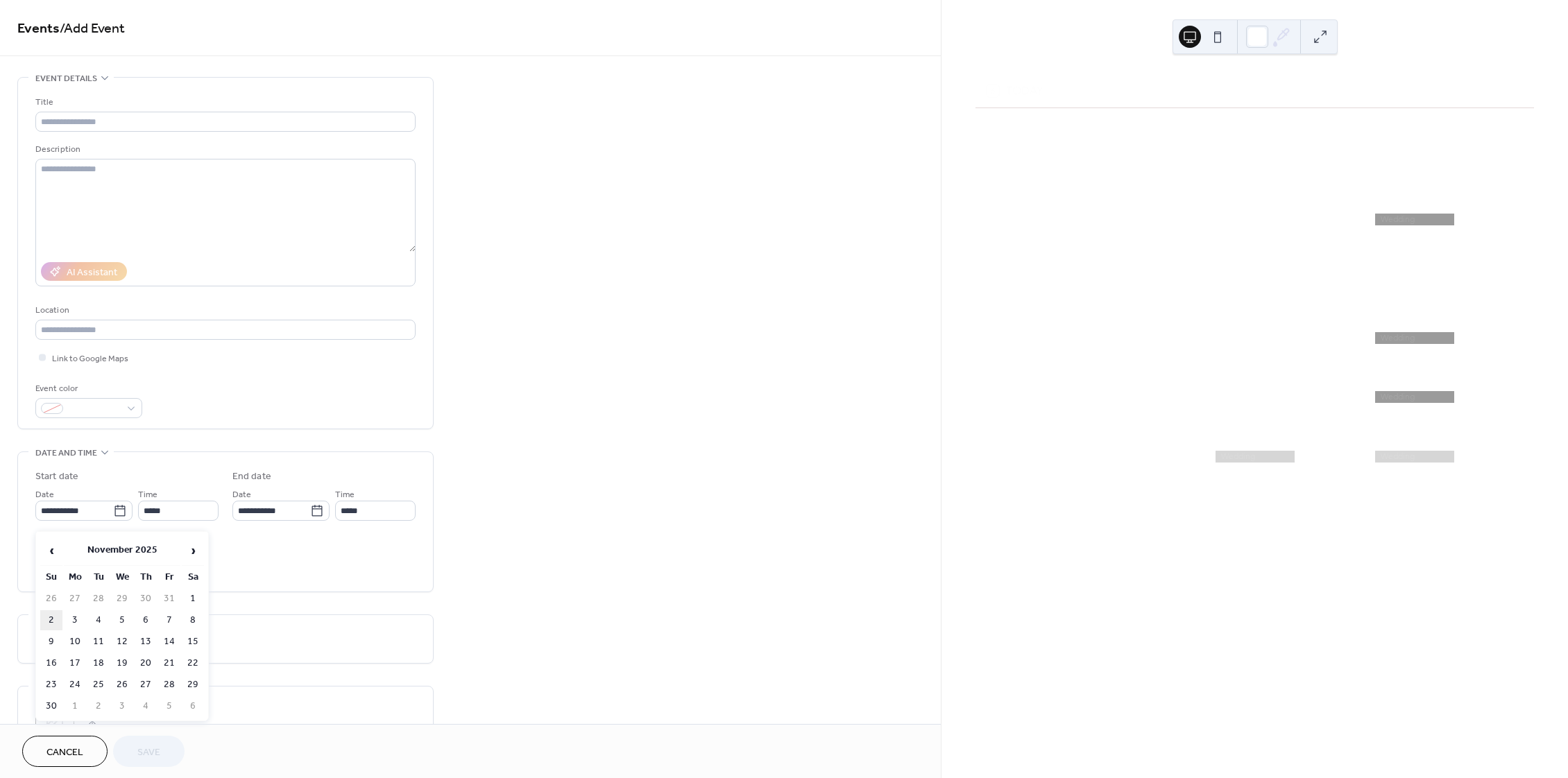 click on "2" at bounding box center (51, 620) 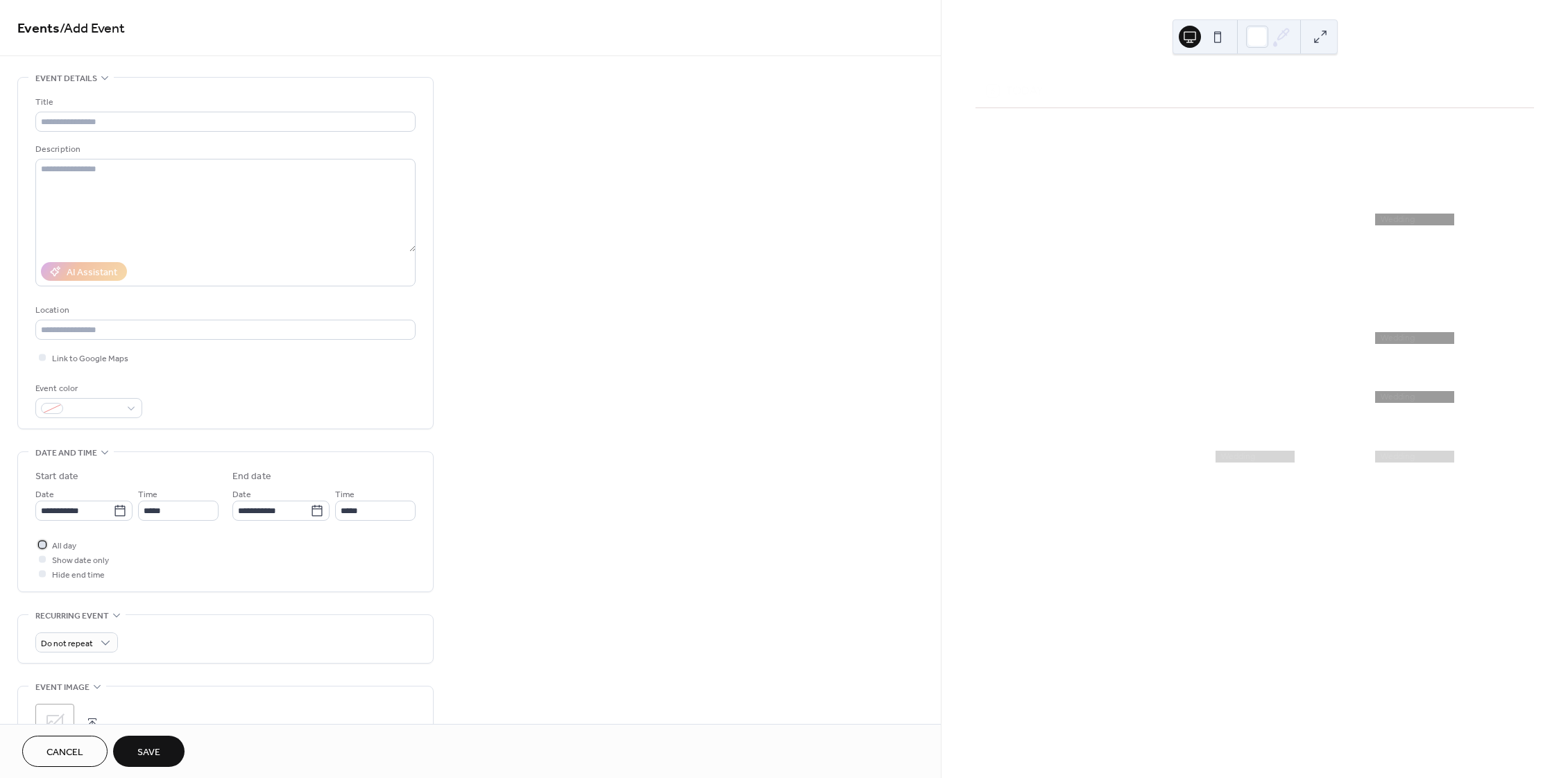 click on "All day" at bounding box center (64, 546) 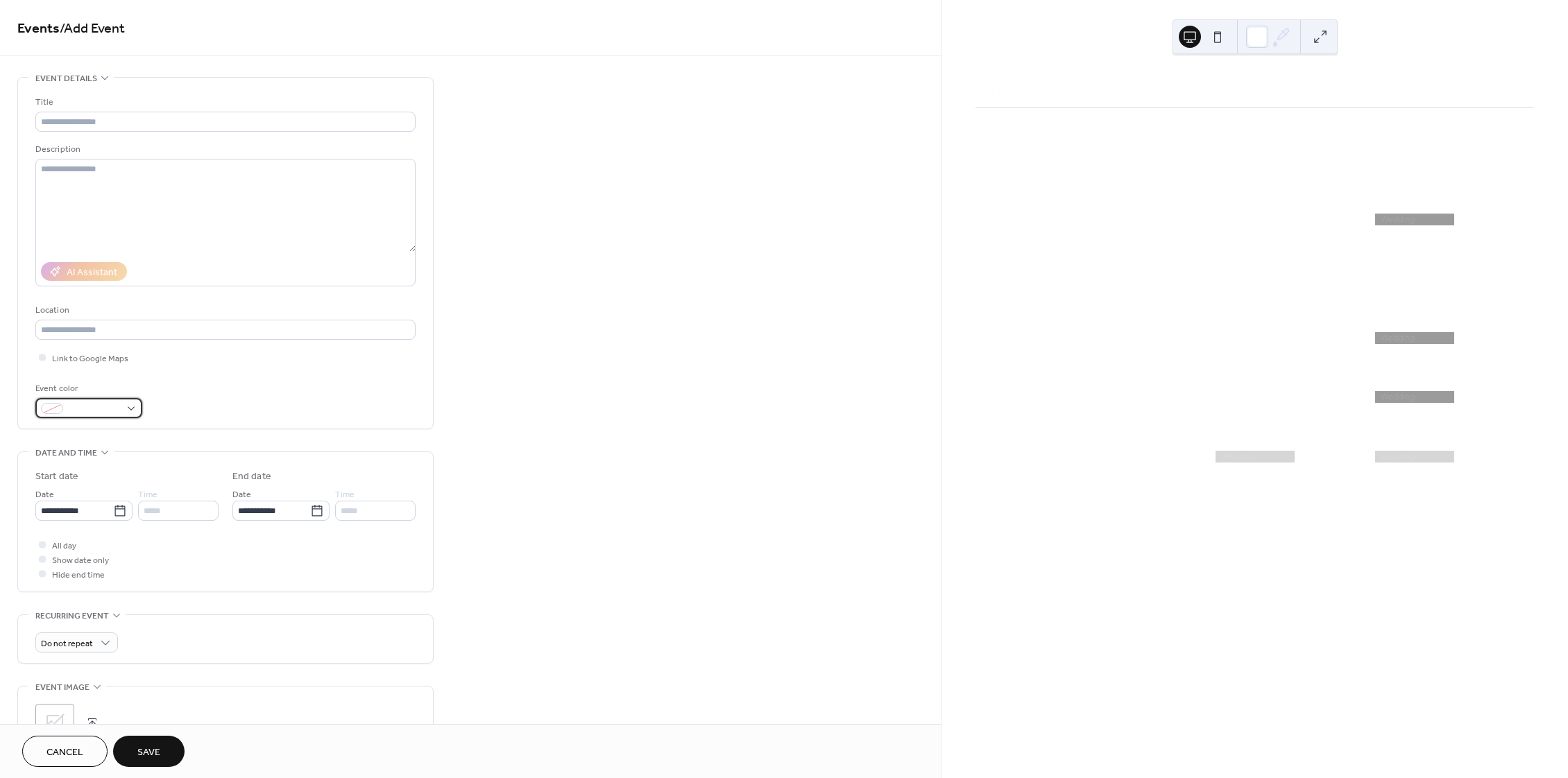 click at bounding box center [89, 408] 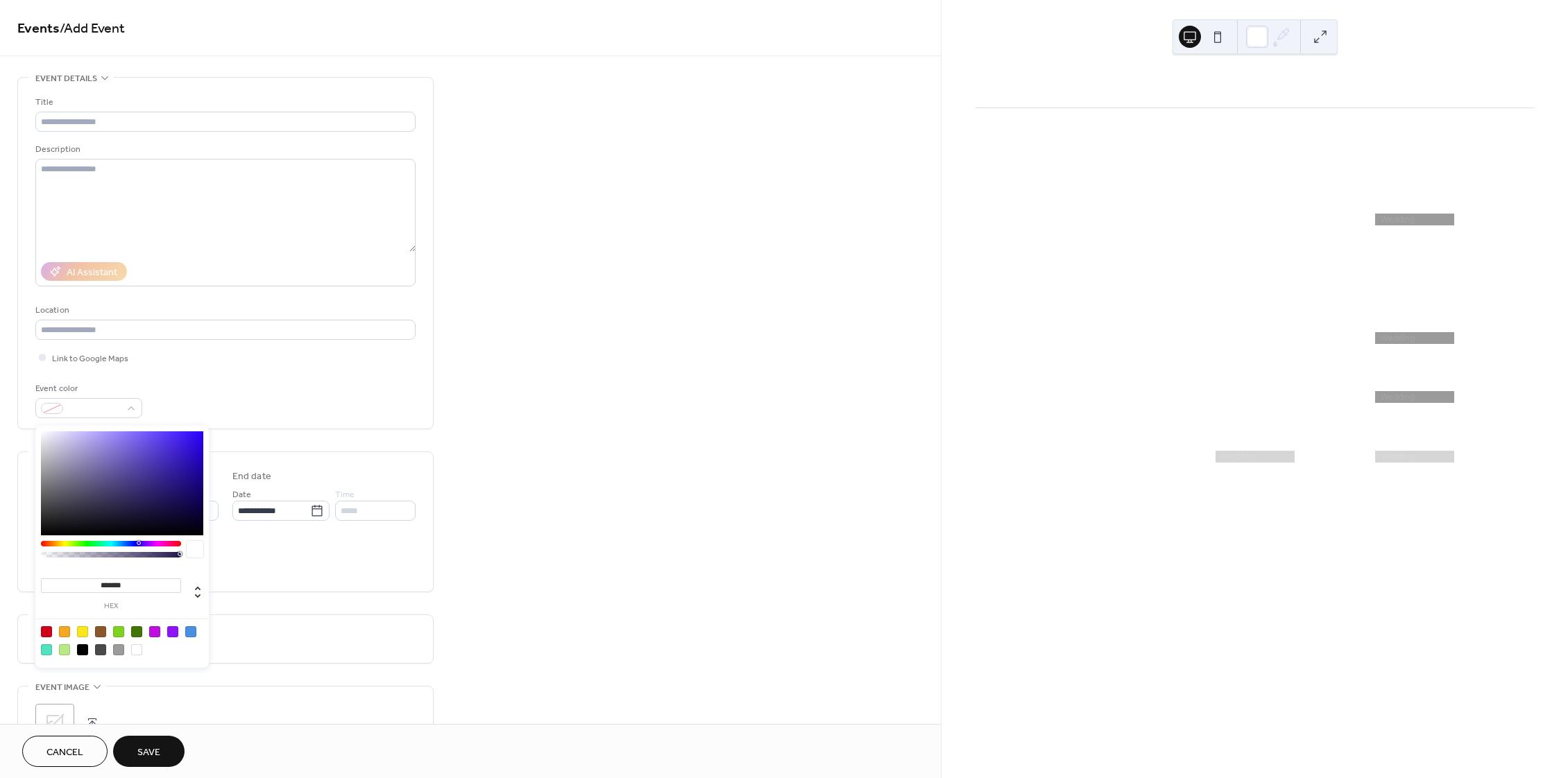 click at bounding box center (119, 650) 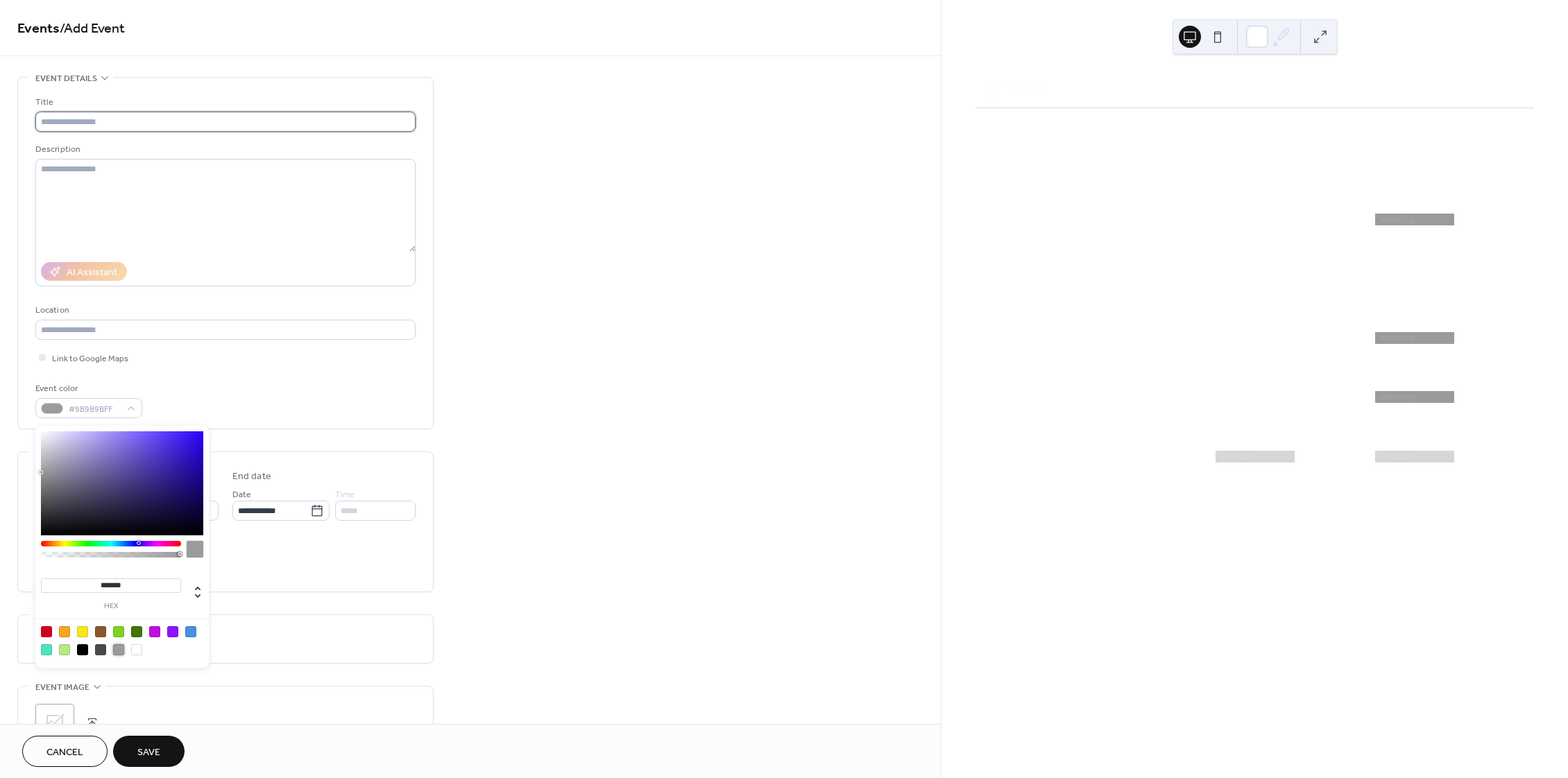 click at bounding box center [225, 121] 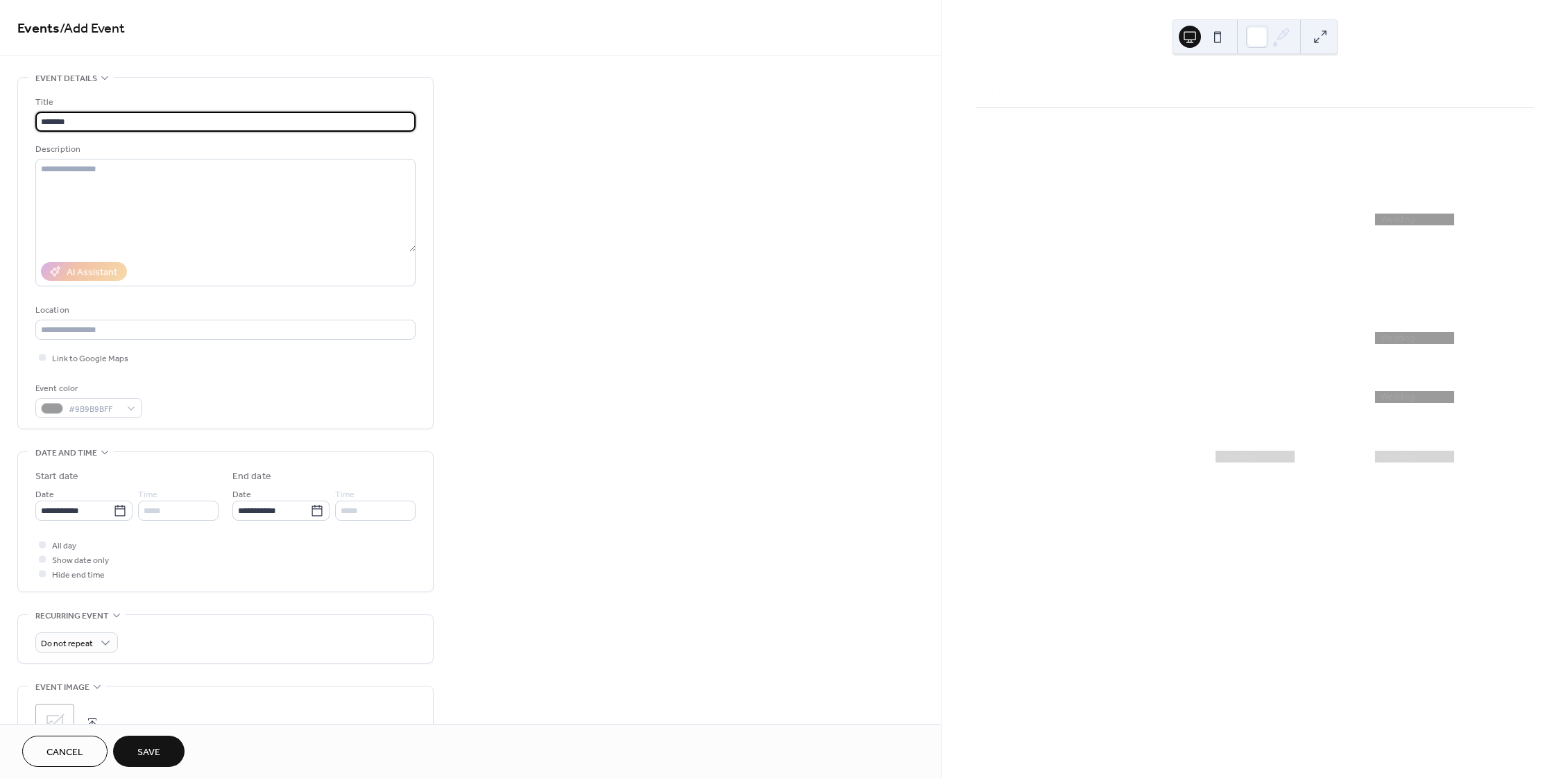 type on "*******" 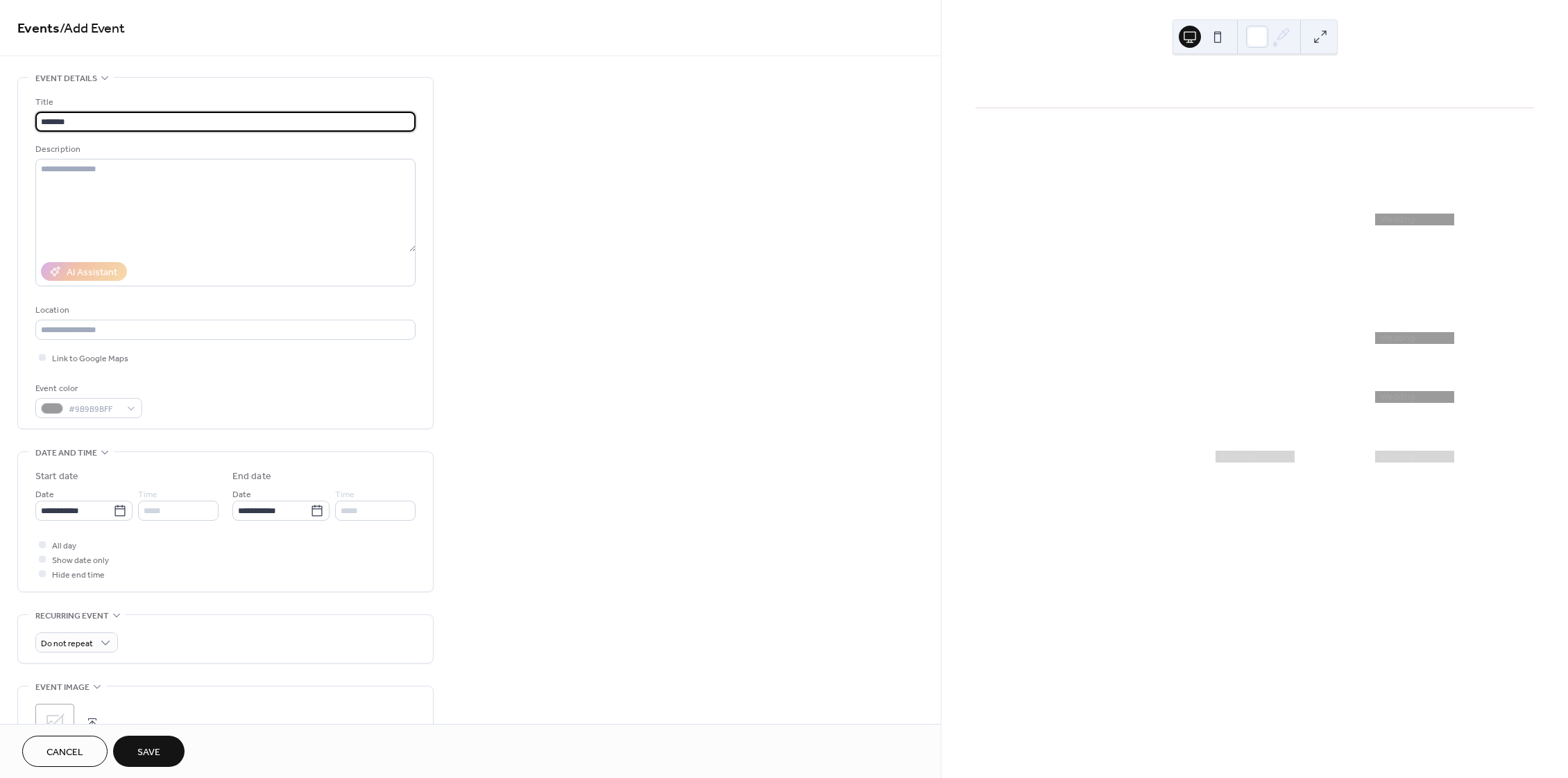click on "Save" at bounding box center (148, 752) 